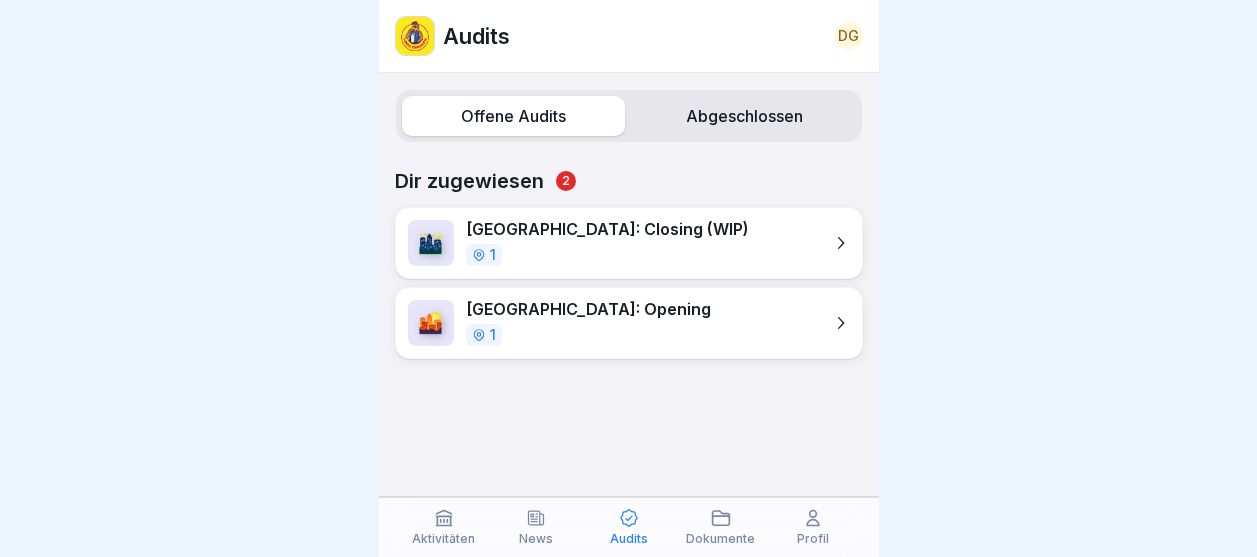 scroll, scrollTop: 0, scrollLeft: 0, axis: both 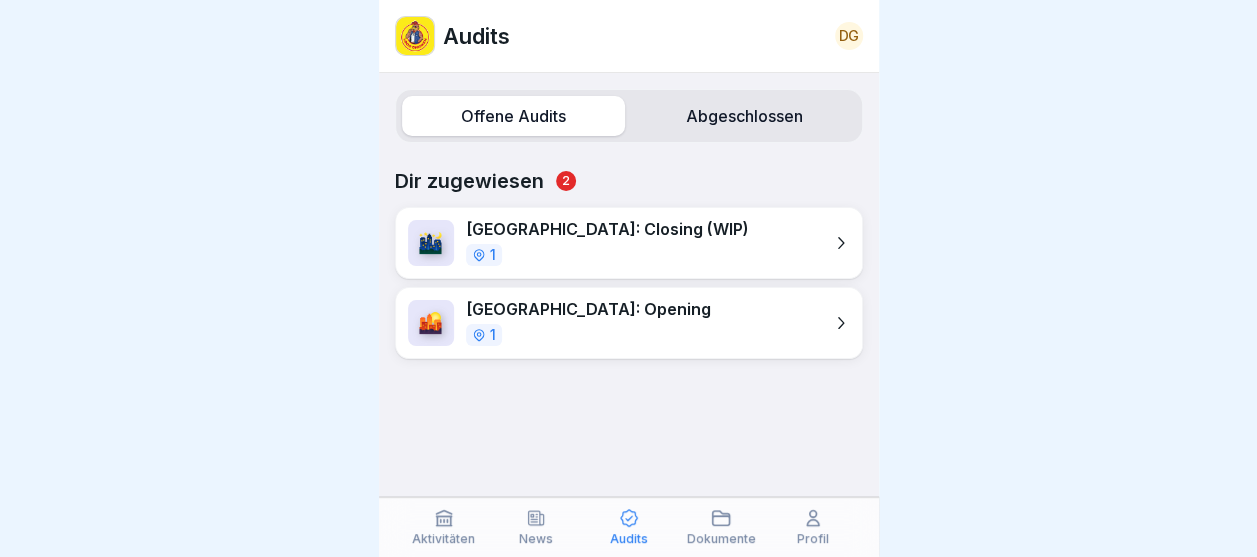 click 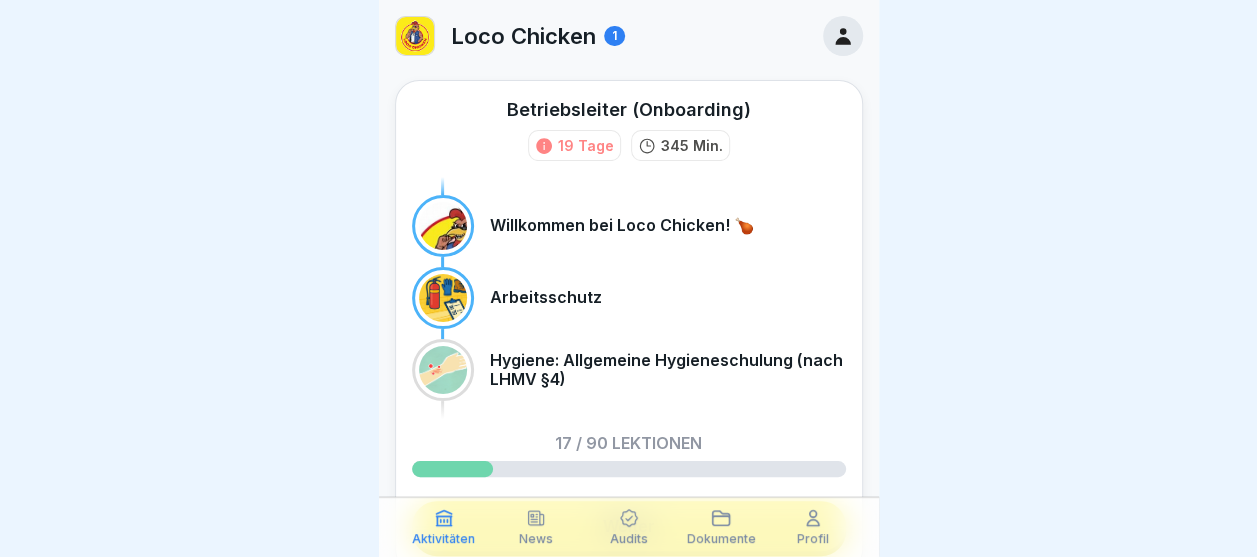 click 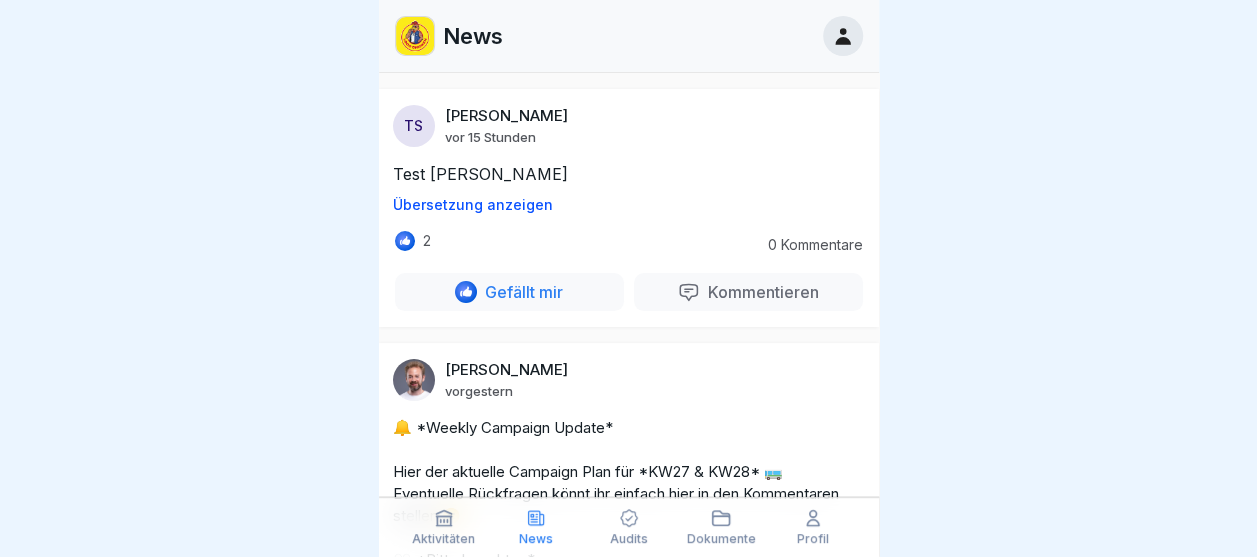 click at bounding box center [405, 241] 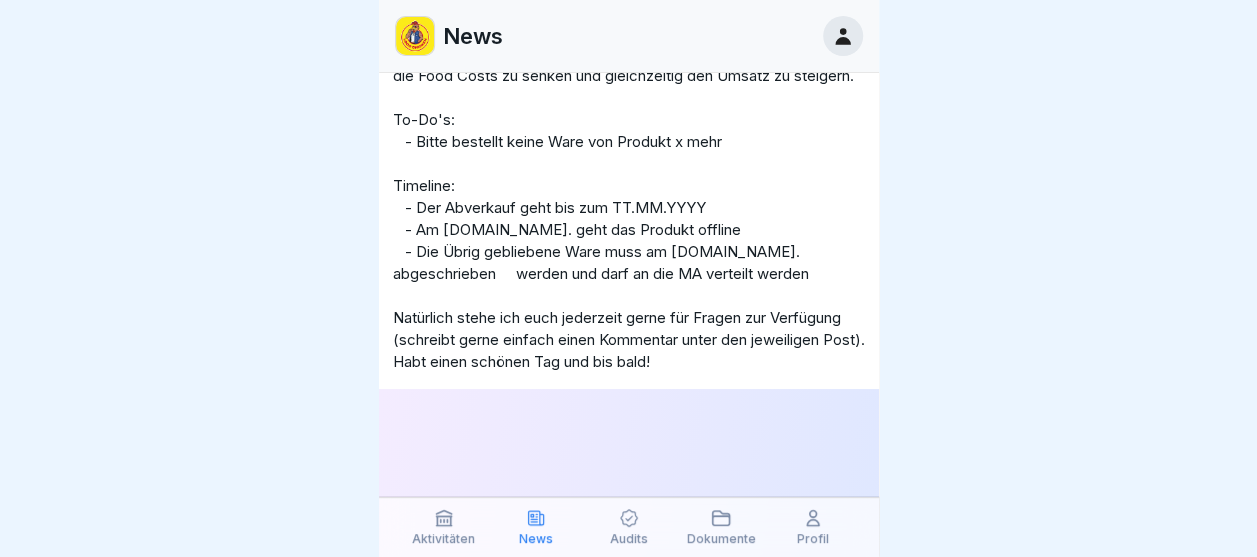 scroll, scrollTop: 3782, scrollLeft: 0, axis: vertical 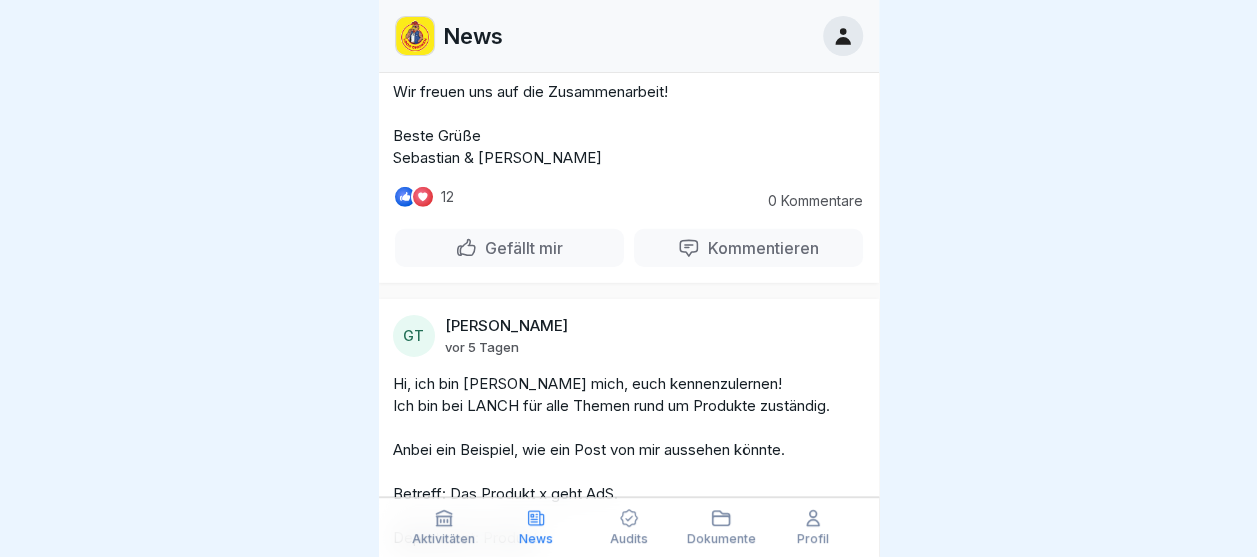 click at bounding box center (628, 278) 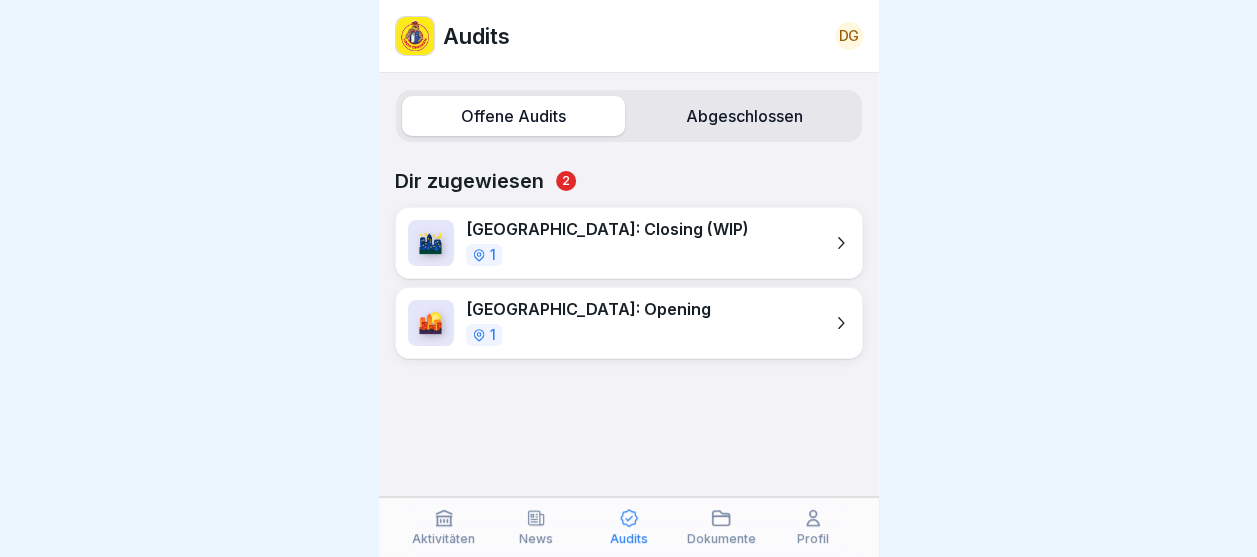 scroll, scrollTop: 0, scrollLeft: 0, axis: both 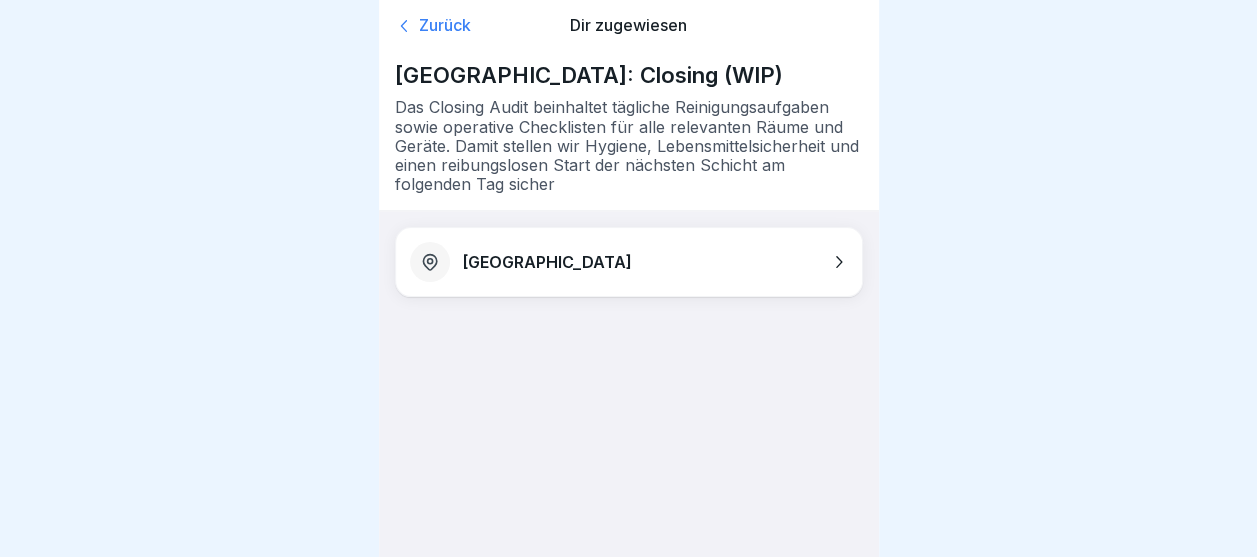 click on "[GEOGRAPHIC_DATA]" at bounding box center (629, 262) 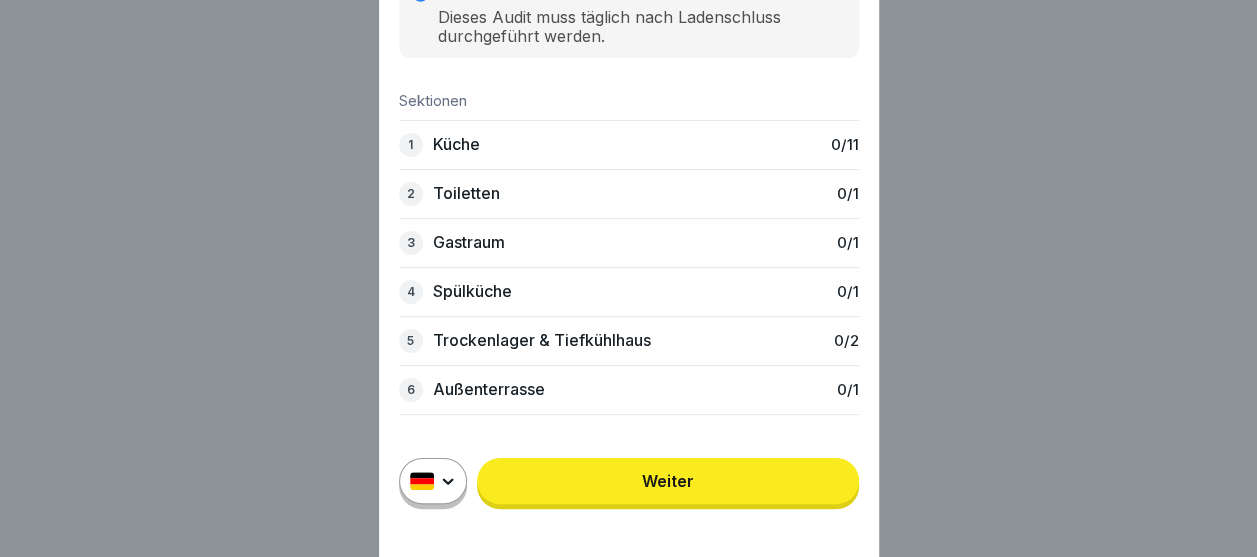 click on "1 Küche 0 / 11" at bounding box center [629, 144] 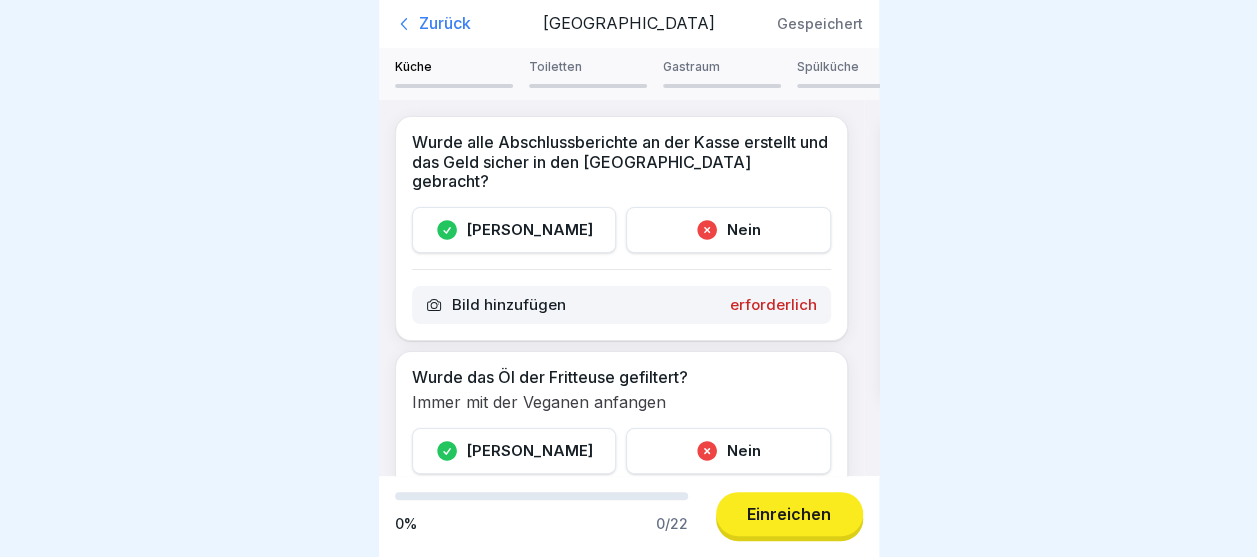 click on "[PERSON_NAME]" at bounding box center [514, 230] 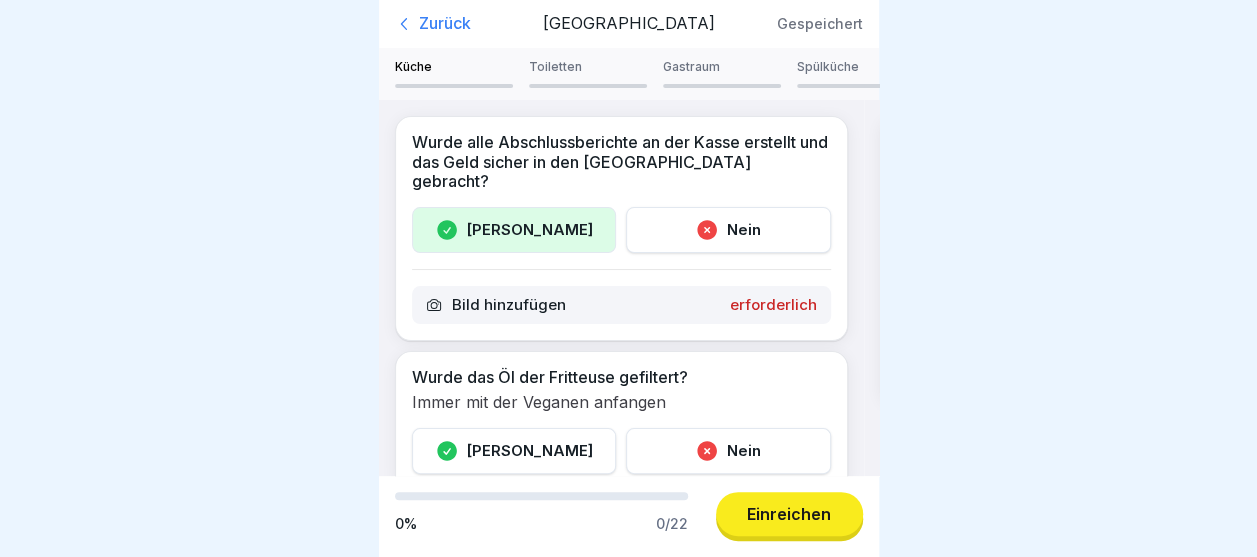 click on "[PERSON_NAME]" at bounding box center (514, 230) 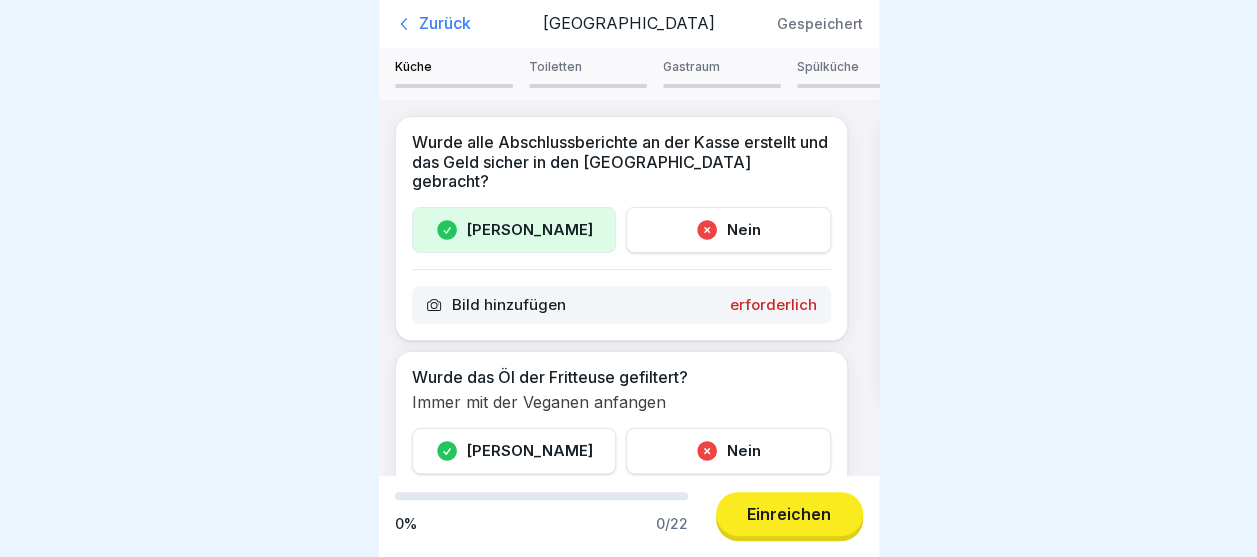 click on "[PERSON_NAME]" at bounding box center [514, 451] 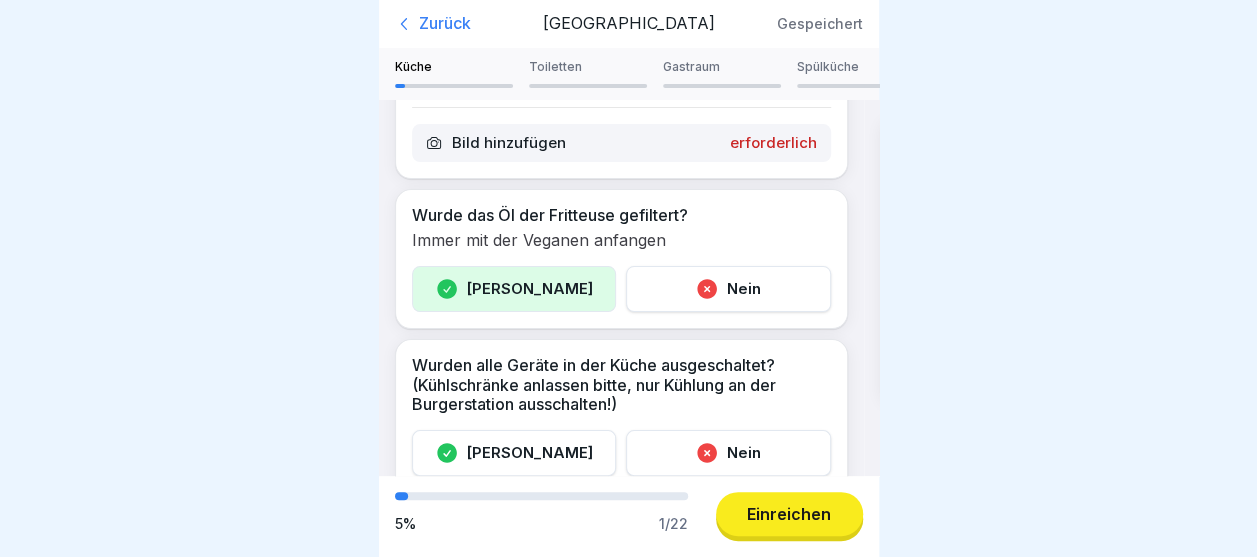 scroll, scrollTop: 160, scrollLeft: 0, axis: vertical 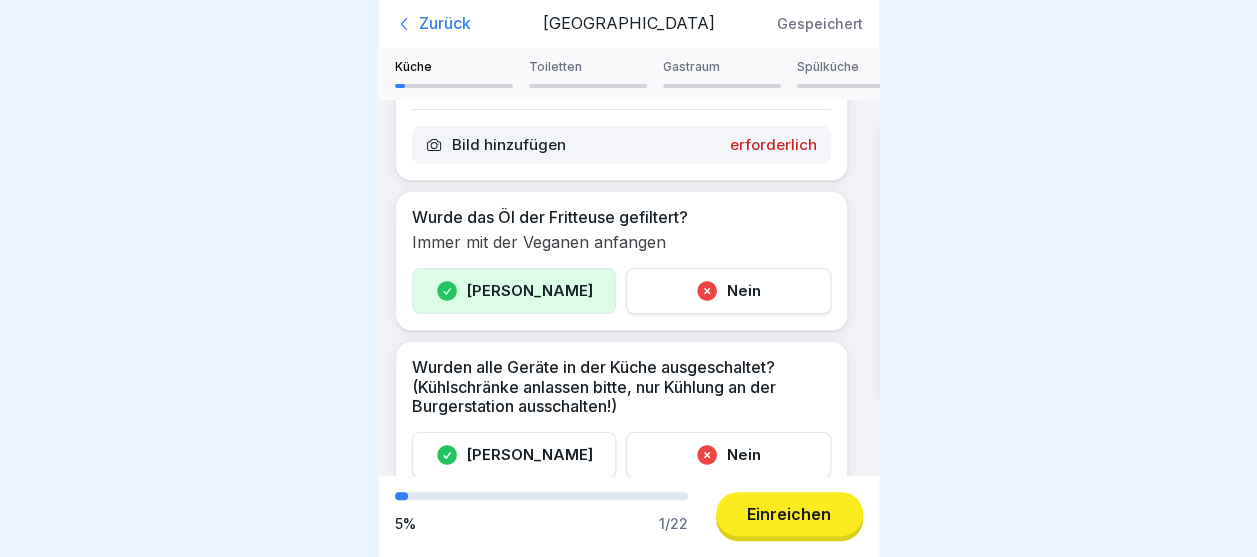 click on "[PERSON_NAME]" at bounding box center (514, 455) 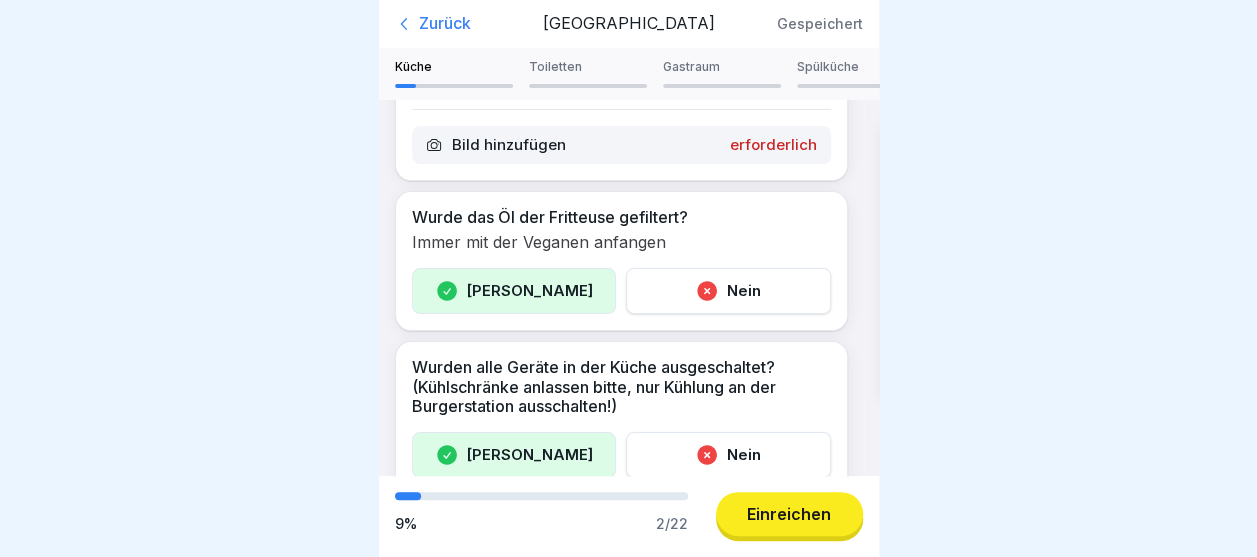 click on "[PERSON_NAME]" at bounding box center (514, 455) 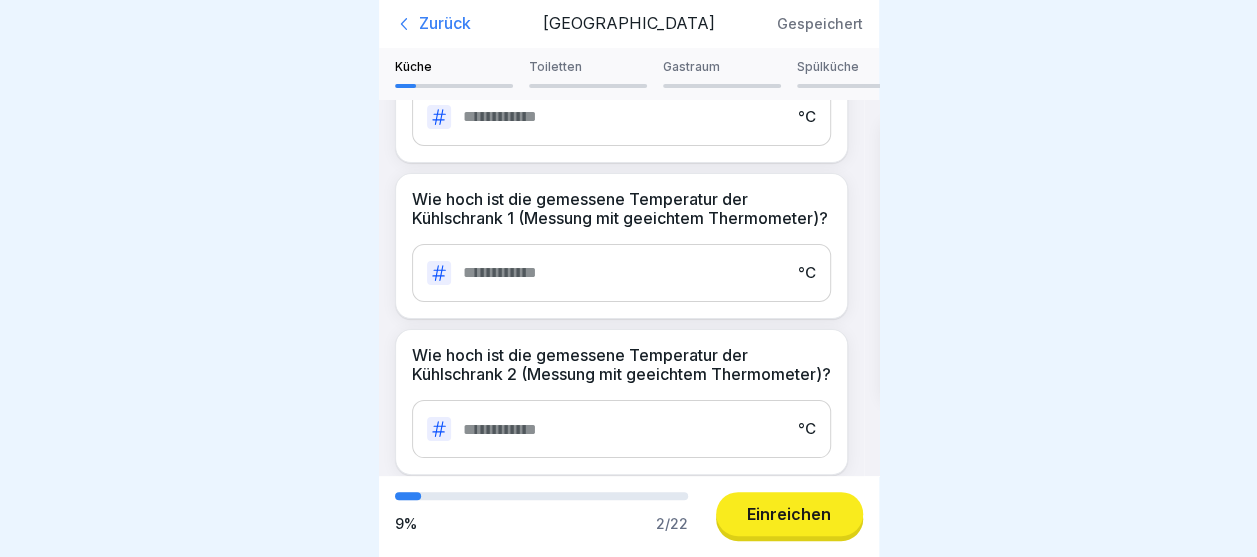 scroll, scrollTop: 2226, scrollLeft: 0, axis: vertical 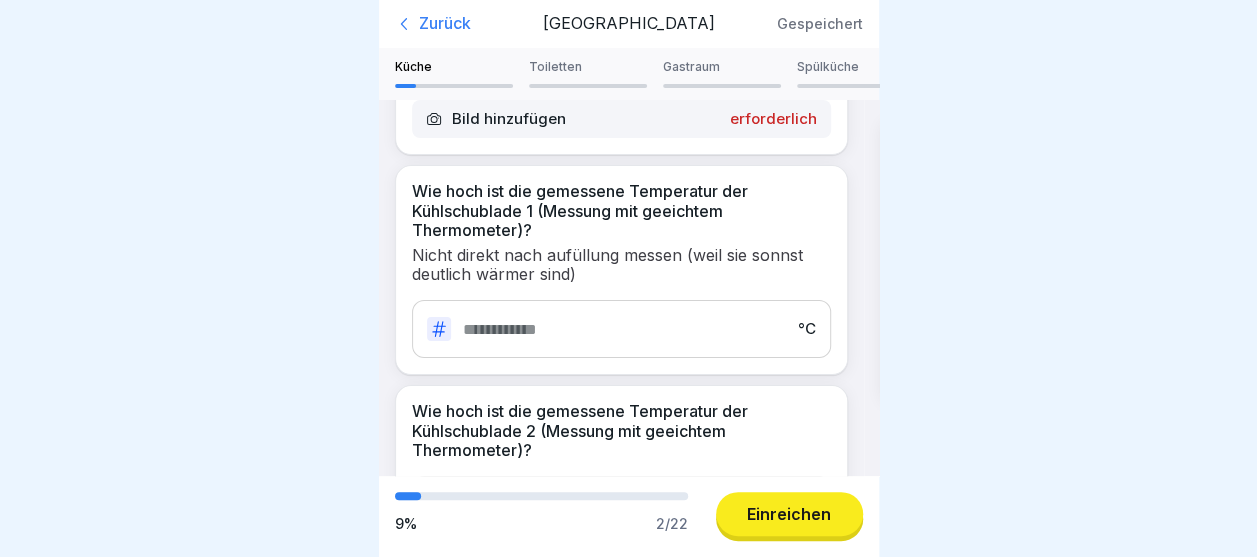click at bounding box center [624, 329] 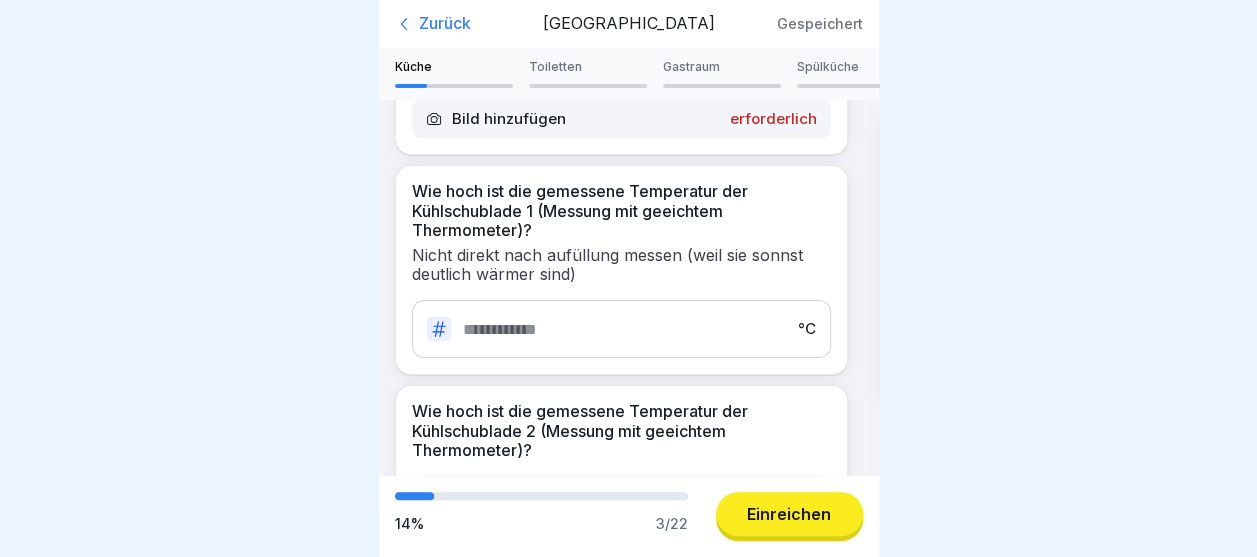 type on "*" 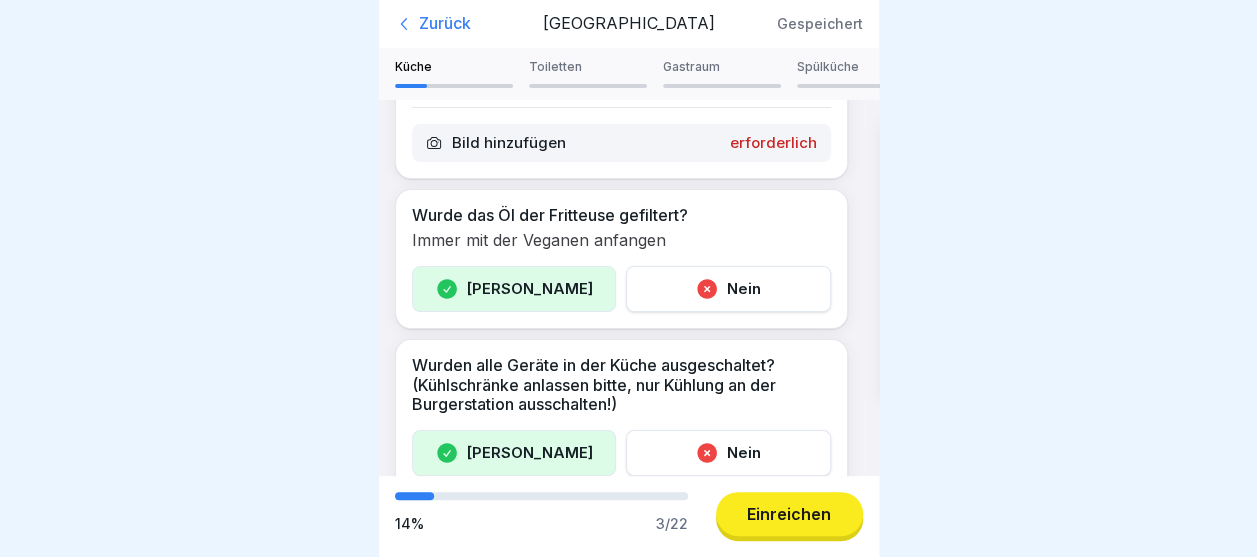 scroll, scrollTop: 37, scrollLeft: 0, axis: vertical 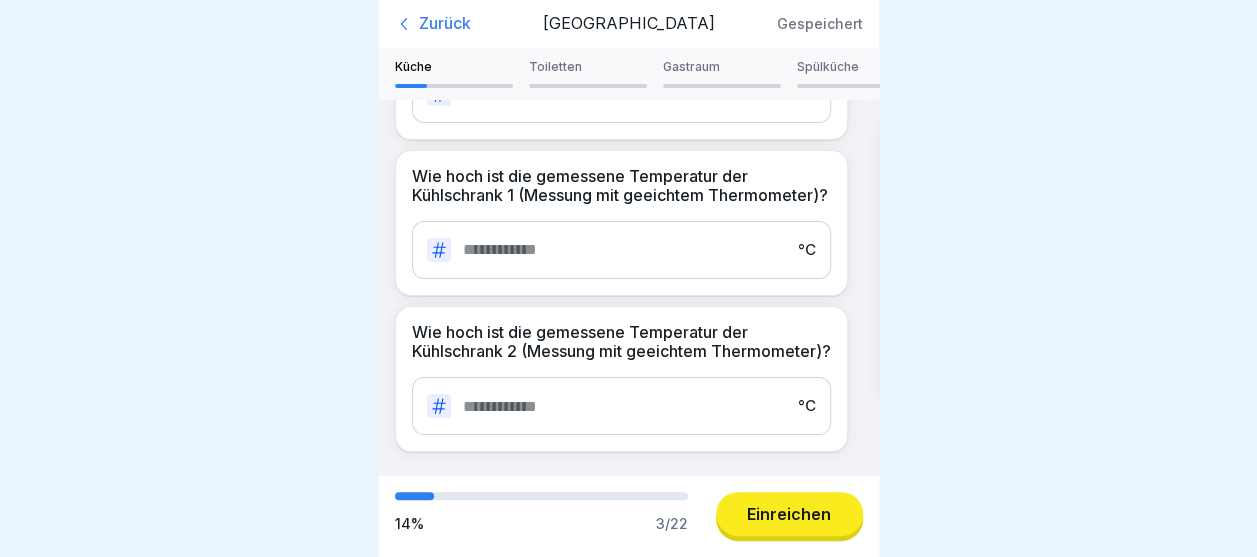 click on "Zurück" at bounding box center (464, 24) 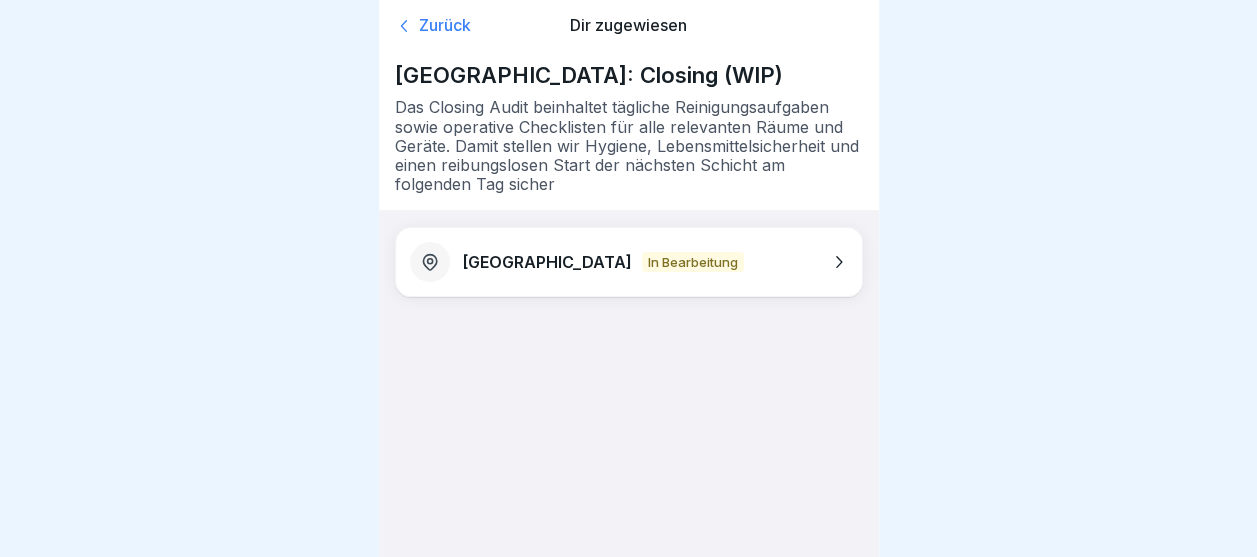 scroll, scrollTop: 0, scrollLeft: 0, axis: both 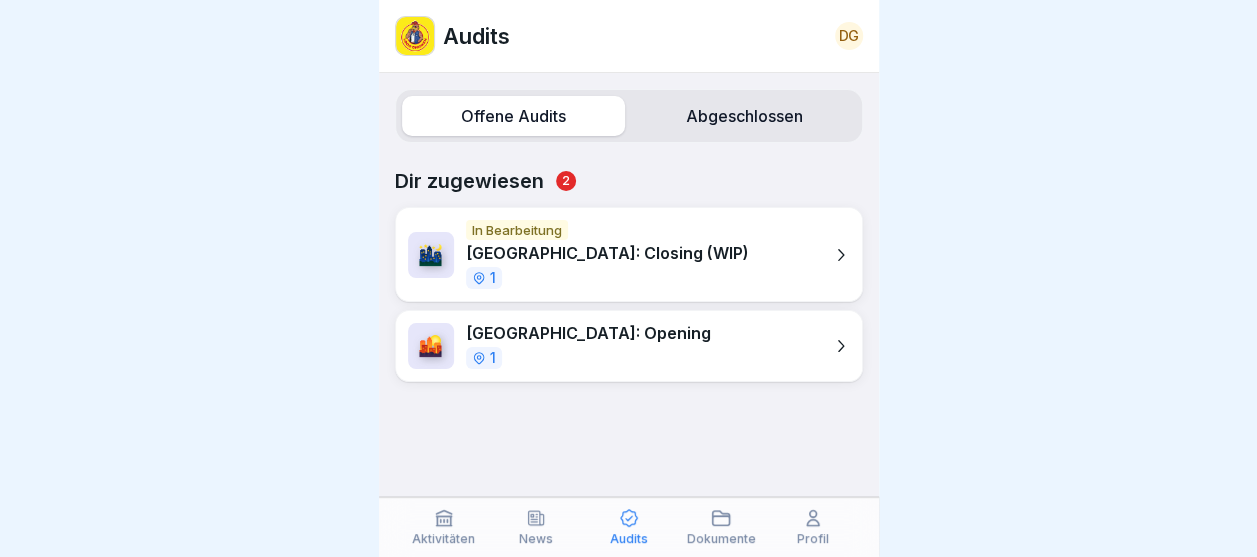 click on "1" at bounding box center (588, 358) 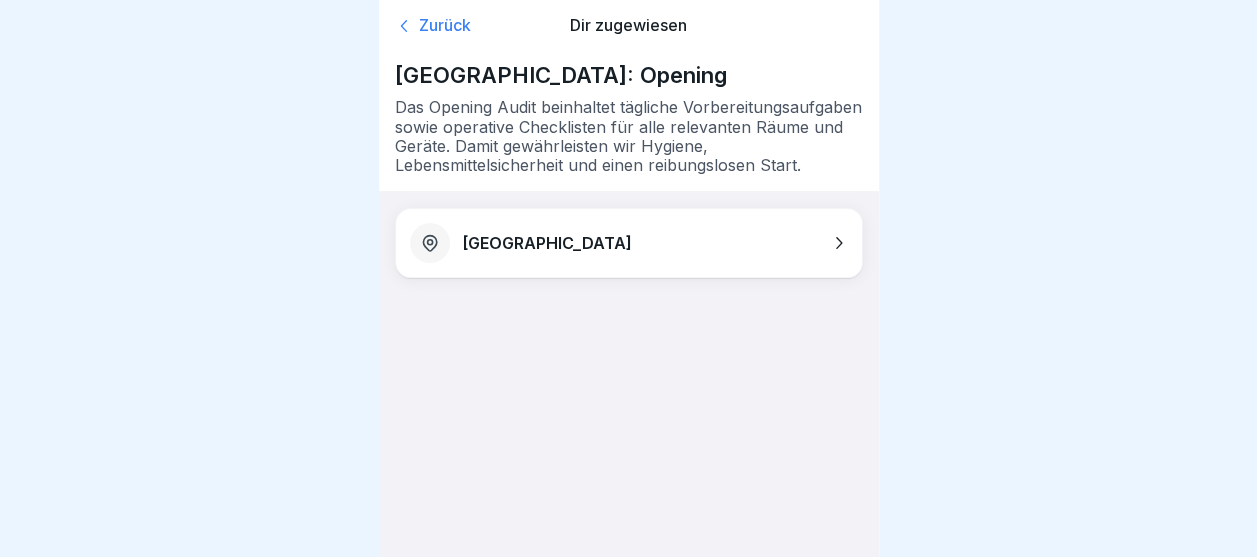 scroll, scrollTop: 0, scrollLeft: 0, axis: both 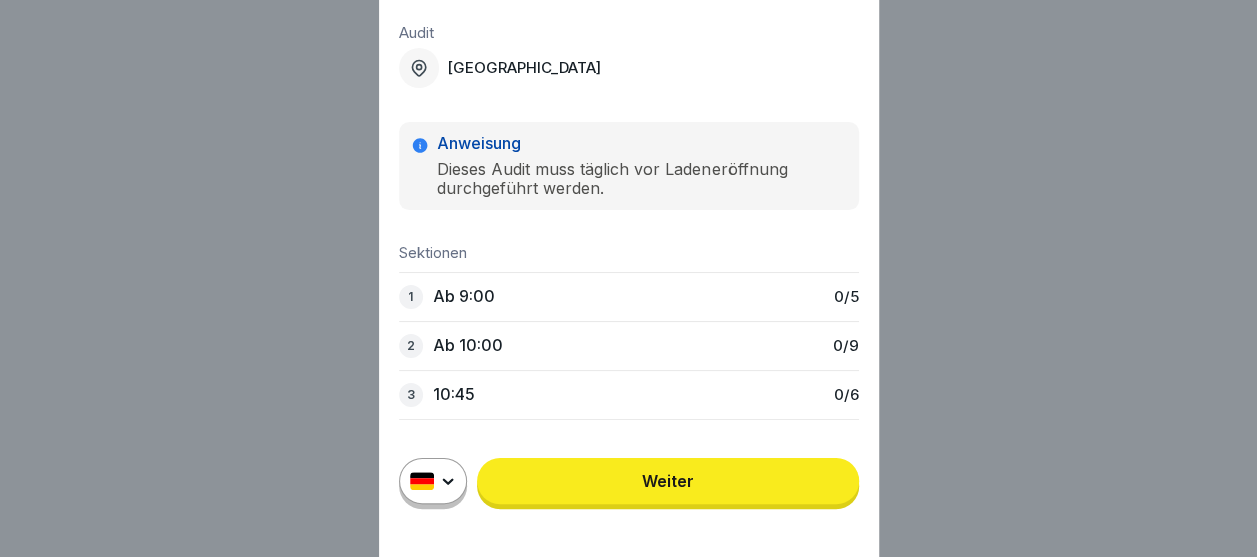 click on "Ab 10:00" at bounding box center (468, 345) 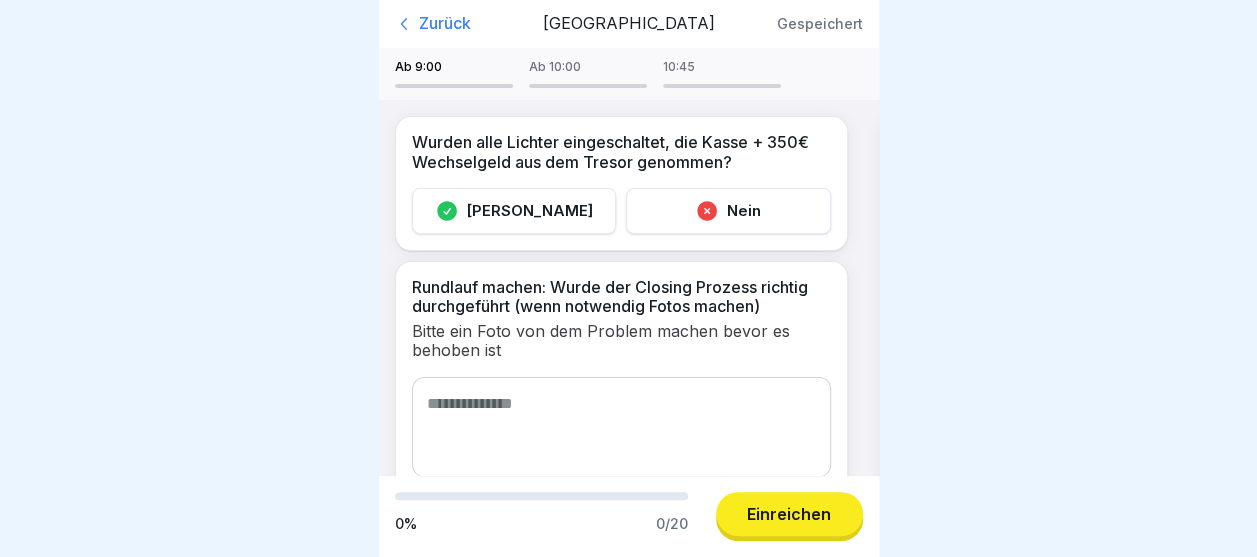 scroll, scrollTop: 15, scrollLeft: 0, axis: vertical 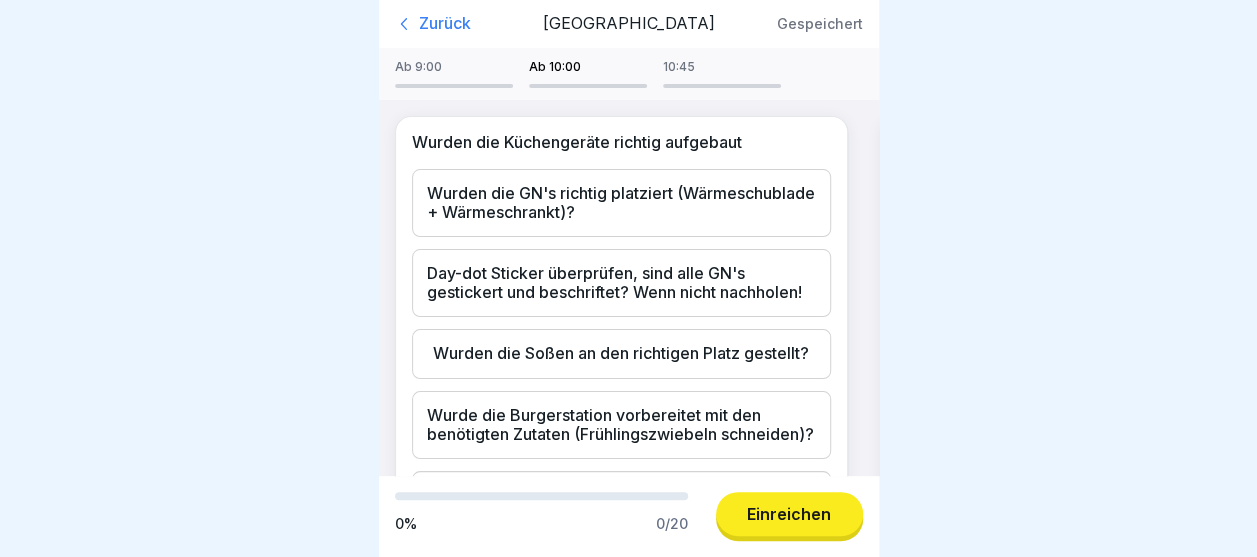 click on "Ab 10:00" at bounding box center (588, 67) 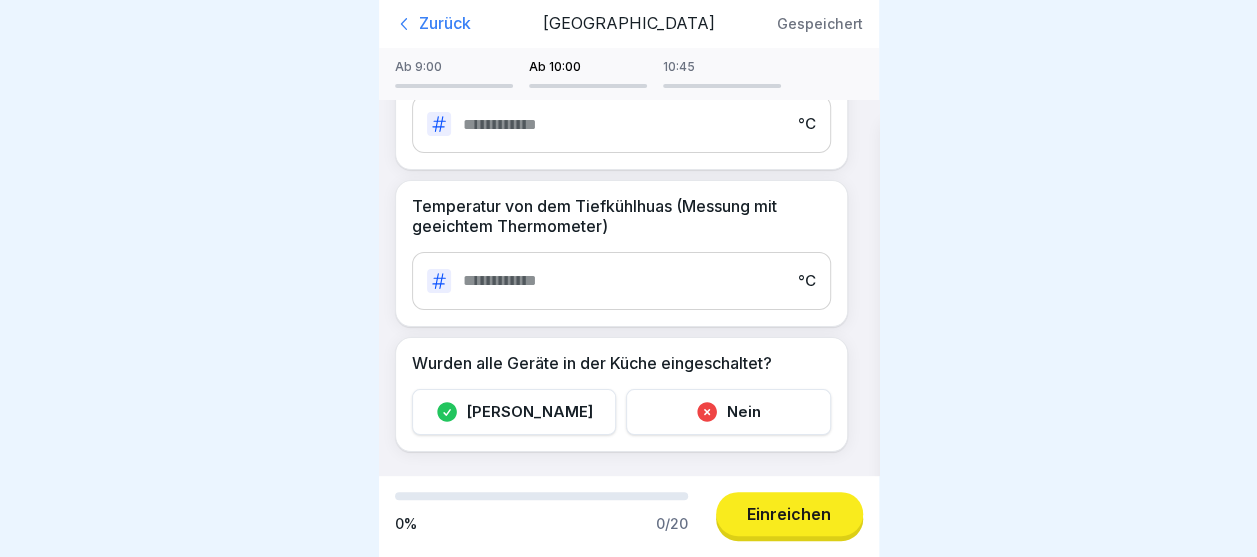 scroll, scrollTop: 1834, scrollLeft: 0, axis: vertical 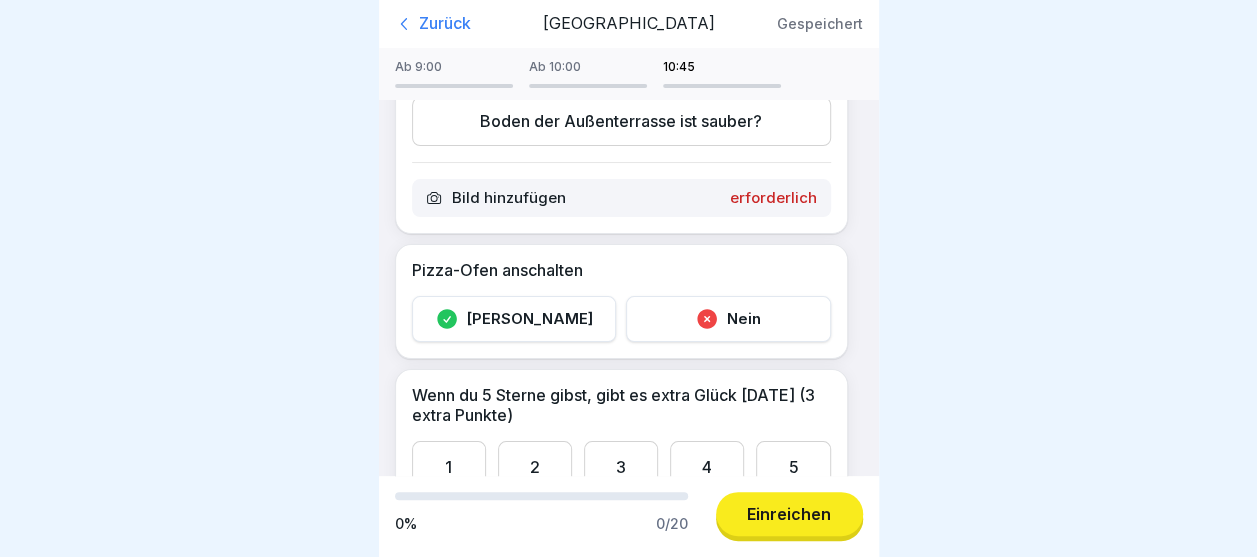 click on "Zurück" at bounding box center (464, 24) 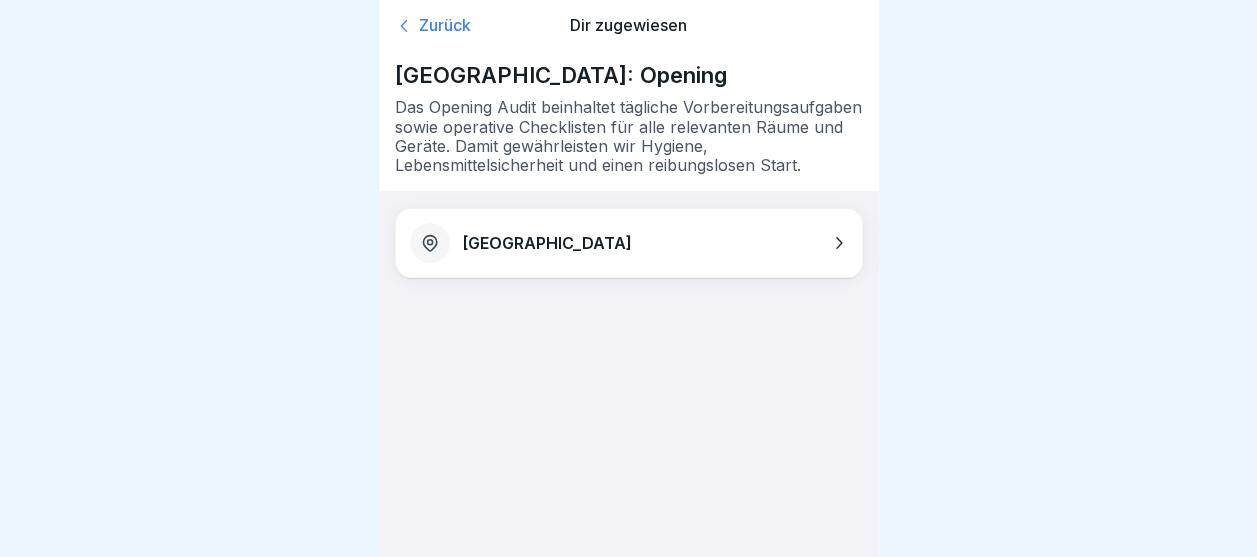 scroll, scrollTop: 0, scrollLeft: 0, axis: both 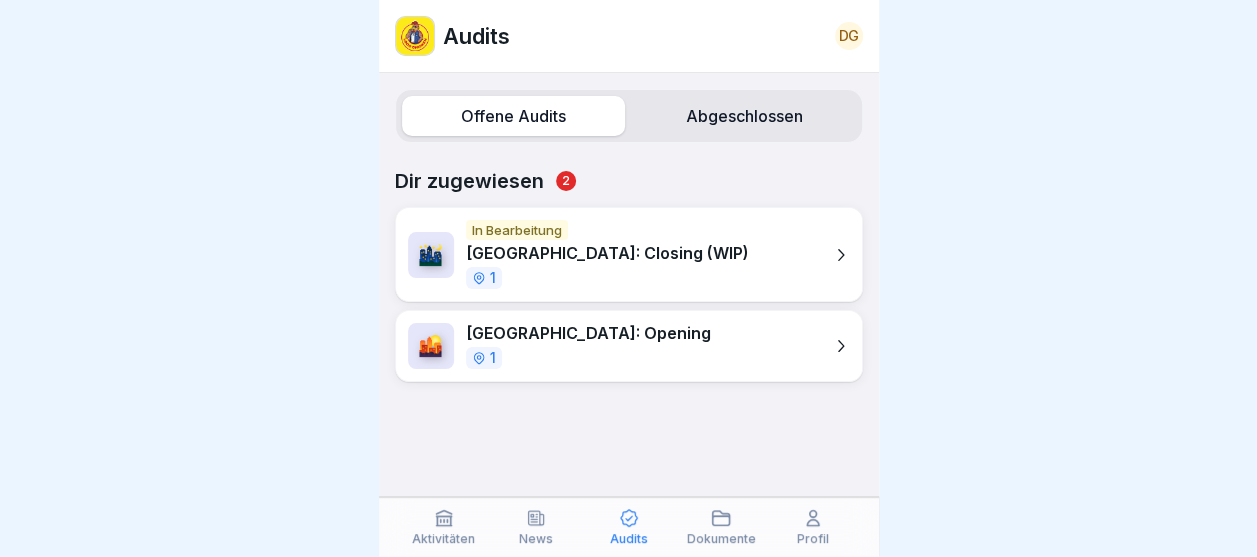 click on "DG" at bounding box center (849, 36) 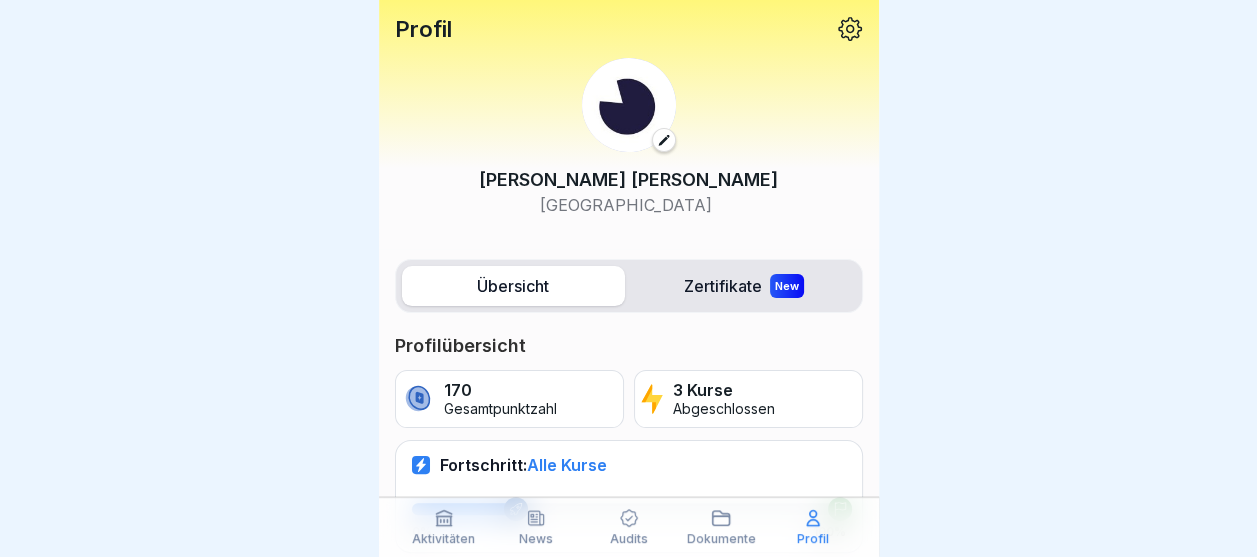 click on "Zertifikate New" at bounding box center (744, 286) 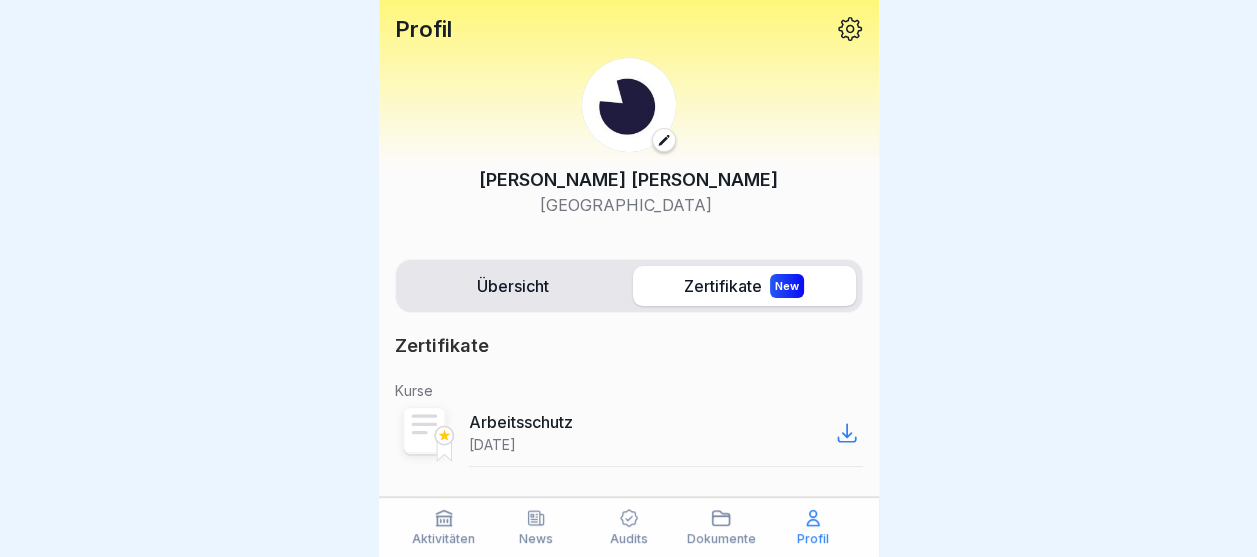 click at bounding box center (628, 278) 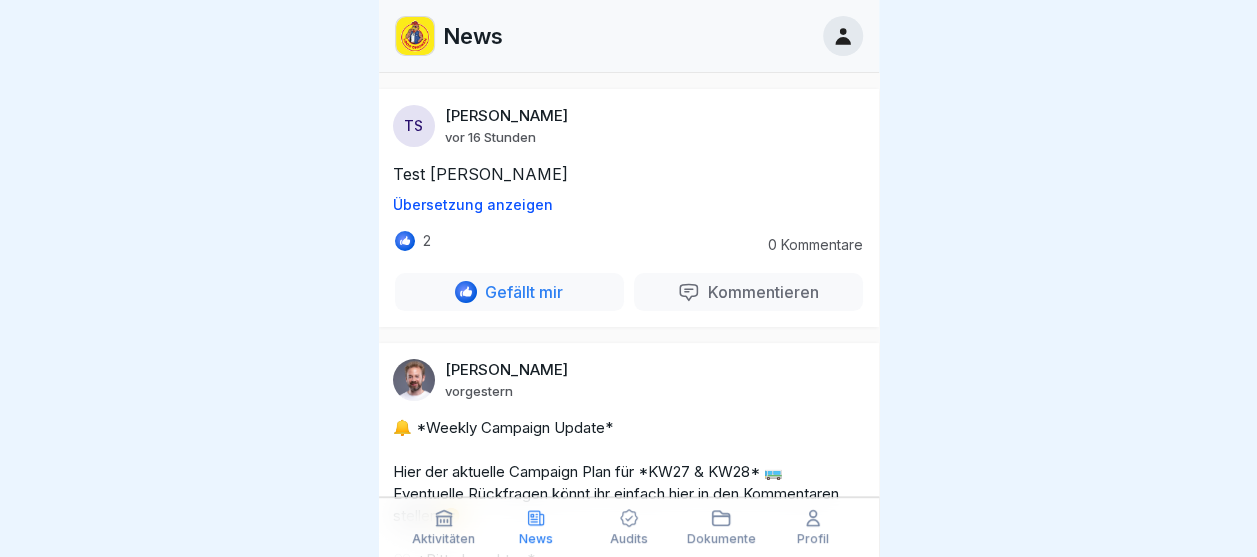 scroll, scrollTop: 15, scrollLeft: 0, axis: vertical 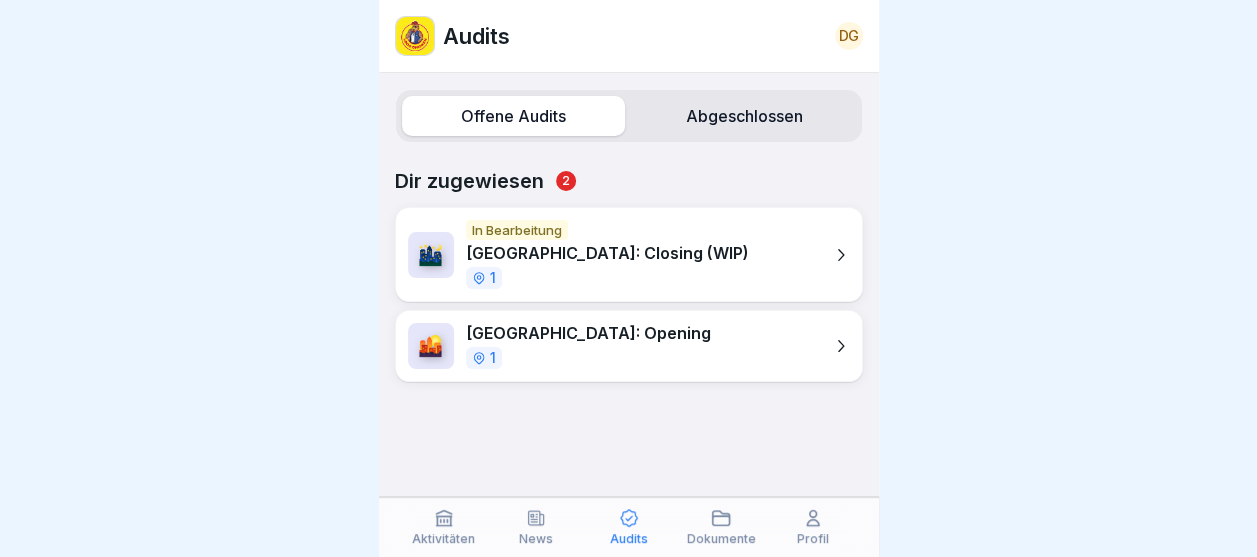 click on "[GEOGRAPHIC_DATA]: Closing (WIP)" at bounding box center [607, 253] 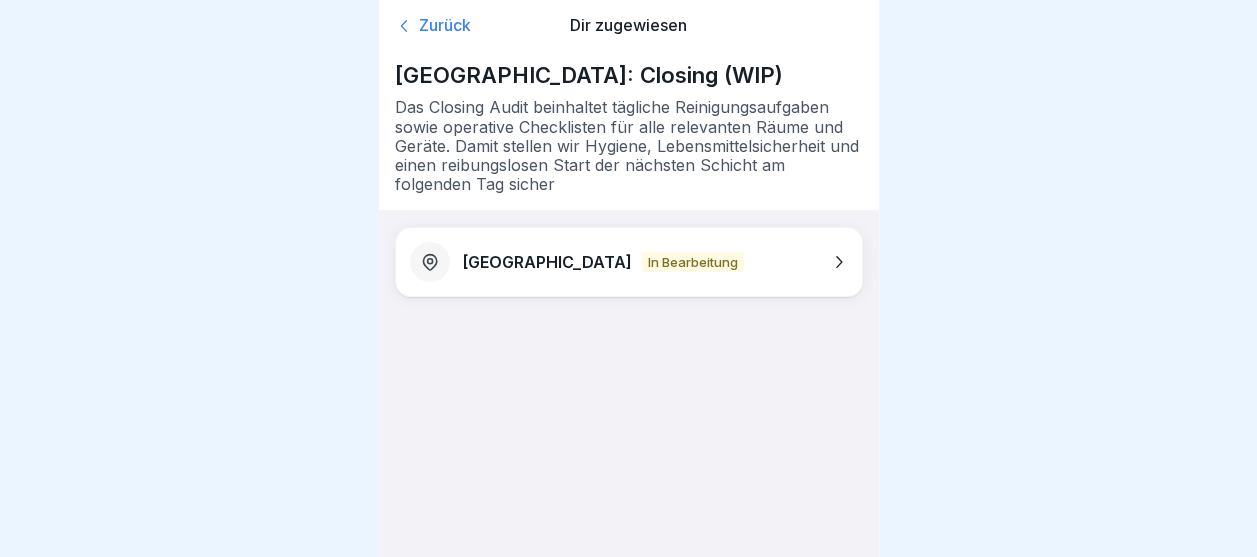 scroll, scrollTop: 0, scrollLeft: 0, axis: both 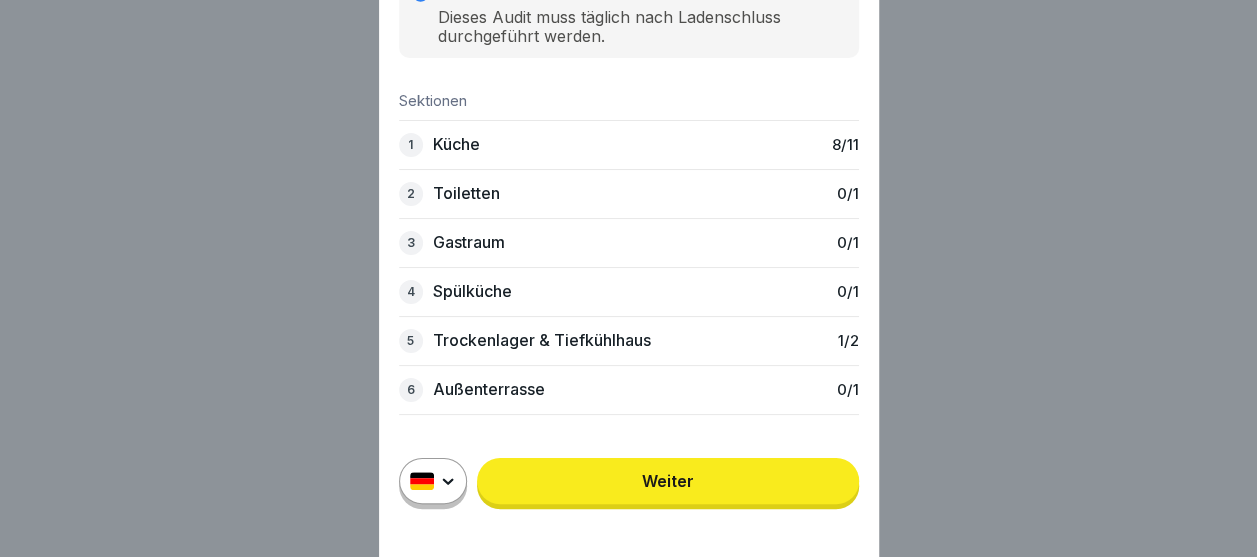 click on "Trockenlager & Tiefkühlhaus" at bounding box center (542, 340) 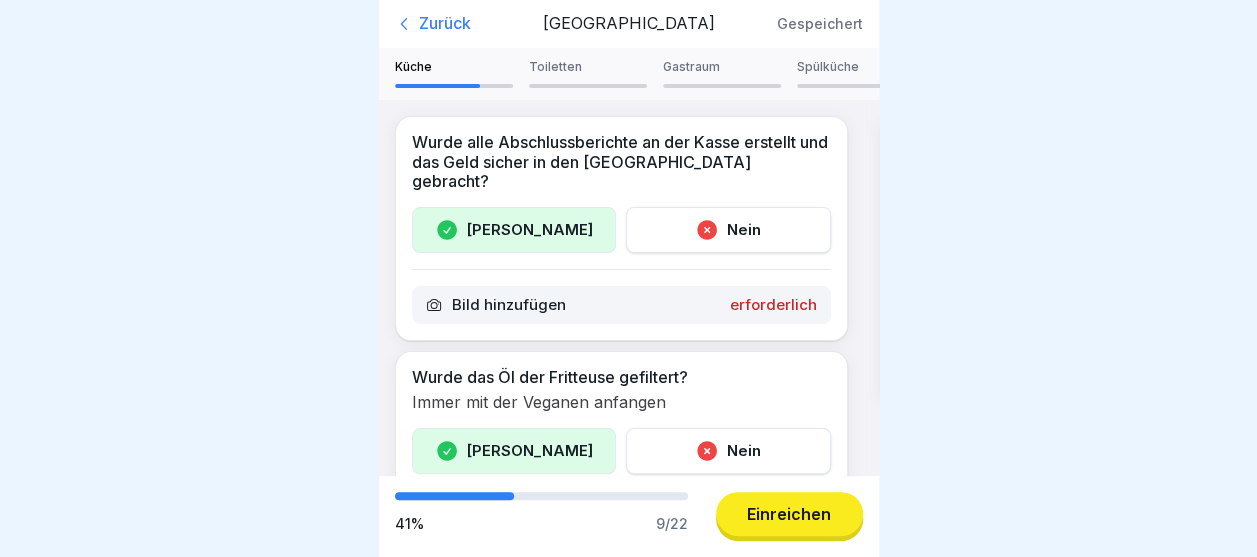 scroll, scrollTop: 15, scrollLeft: 0, axis: vertical 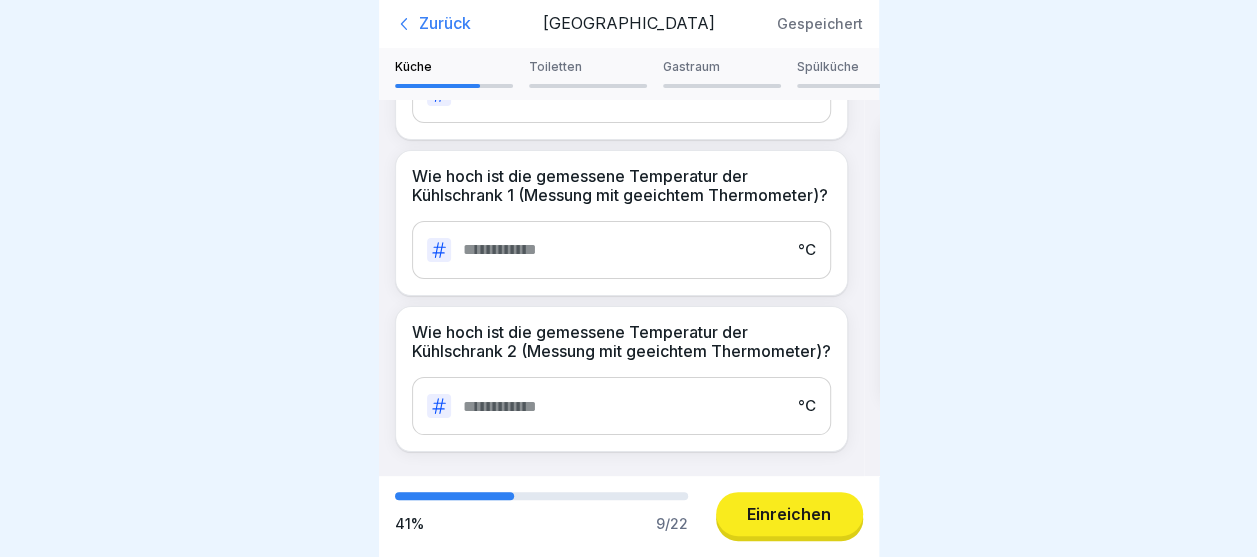 click on "*" at bounding box center [624, 249] 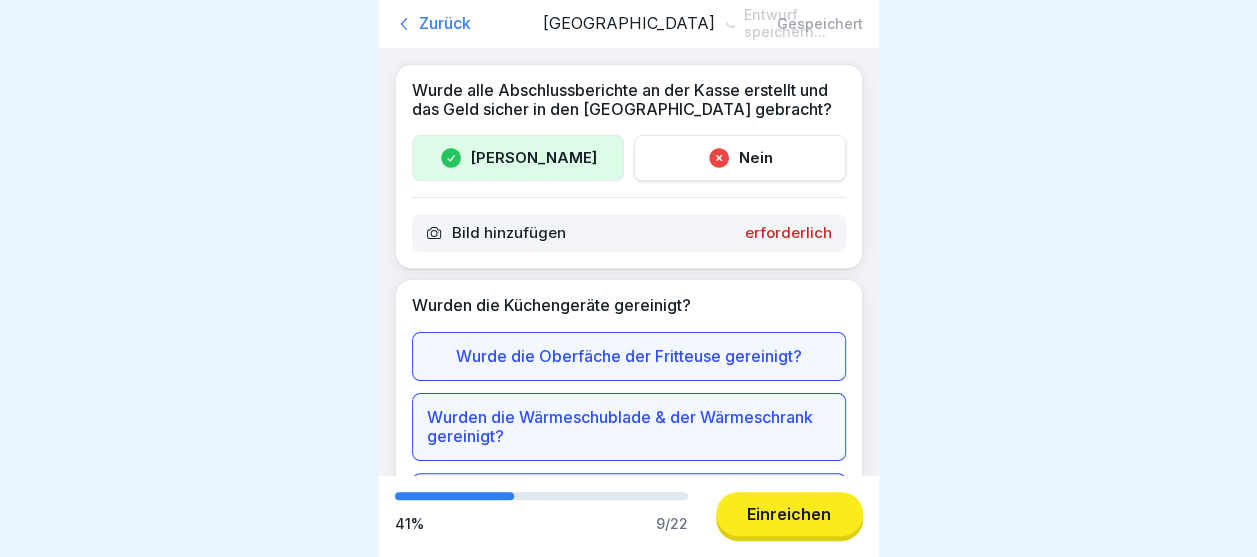 scroll, scrollTop: 15, scrollLeft: 0, axis: vertical 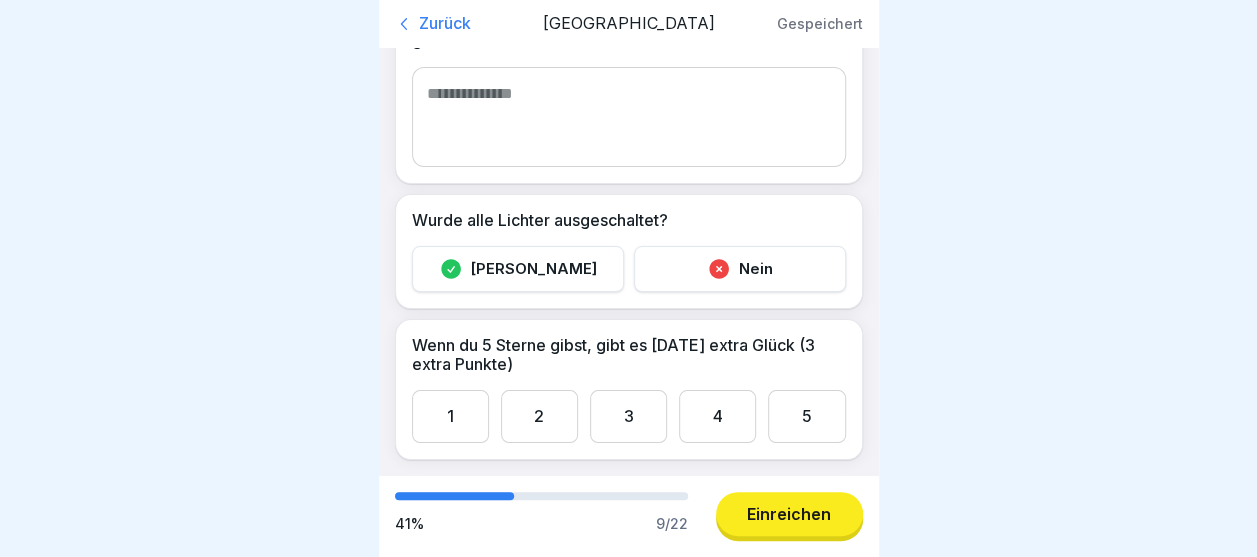 click on "5" at bounding box center [806, 416] 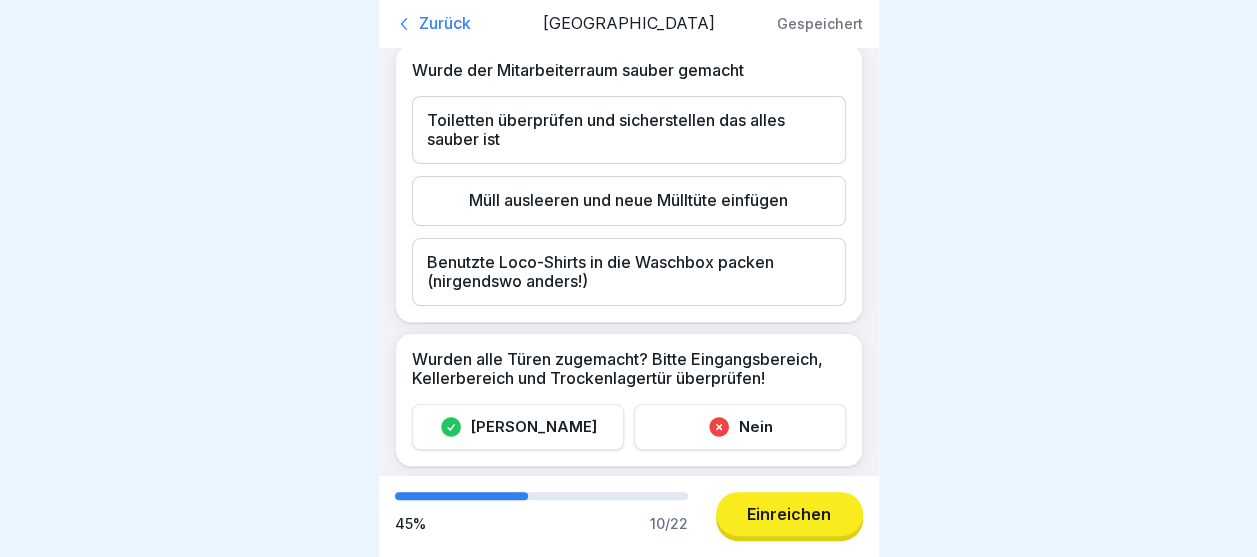 scroll, scrollTop: 2912, scrollLeft: 0, axis: vertical 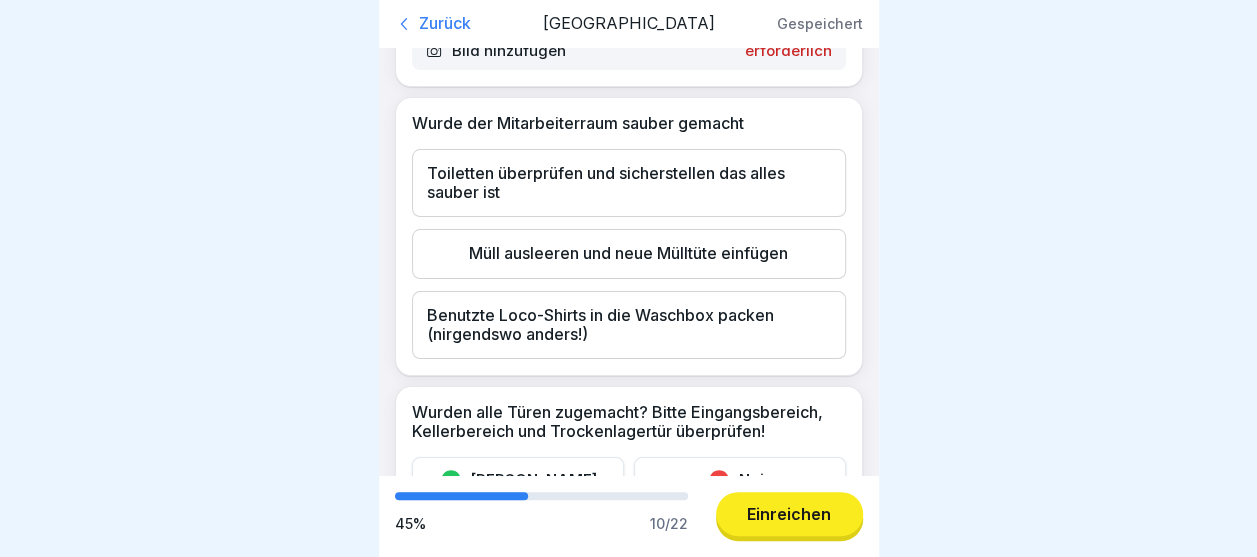click on "Wurde alle Abschlussberichte an der Kasse erstellt und das Geld sicher in den [GEOGRAPHIC_DATA] gebracht? Ja Nein Bild hinzufügen erforderlich Wurden die Küchengeräte gereinigt? Wurde die Oberfäche der Fritteuse gereinigt? Wurden die Wärmeschublade & der Wärmeschrank gereinigt? Wurde die Burgerstation gereinigt? Wurden die Kühlschränke und Kühlschubladen gereinigt? Wurde alle anderen Oberflächen gereinigt? Wurde der Fettabscheider von außen sauber gemacht? Bild hinzufügen erforderlich Reinigung der Getränkestation Wurde der Mixer gereinigt? Die Zapf-Aufsätze wurden von der Getränkemaschine rausgedreht und in einen GN mit warmem Wasser und Reinigungmittel eingelegt? Wurde die Auffangschale ausgeleert, sauber gemacht und mit Papier abgedeckt? Bild hinzufügen erforderlich Wurde die Toilette sauber gemacht? Klopapier + Handtücher + Seife auffüllen, Müll einmal leeren Spiegel, Waschbecken, Toilette, Pissoir sauber machen und am Ende Boden wischen Bild hinzufügen erforderlich Bild hinzufügen erforderlich" at bounding box center (629, 262) 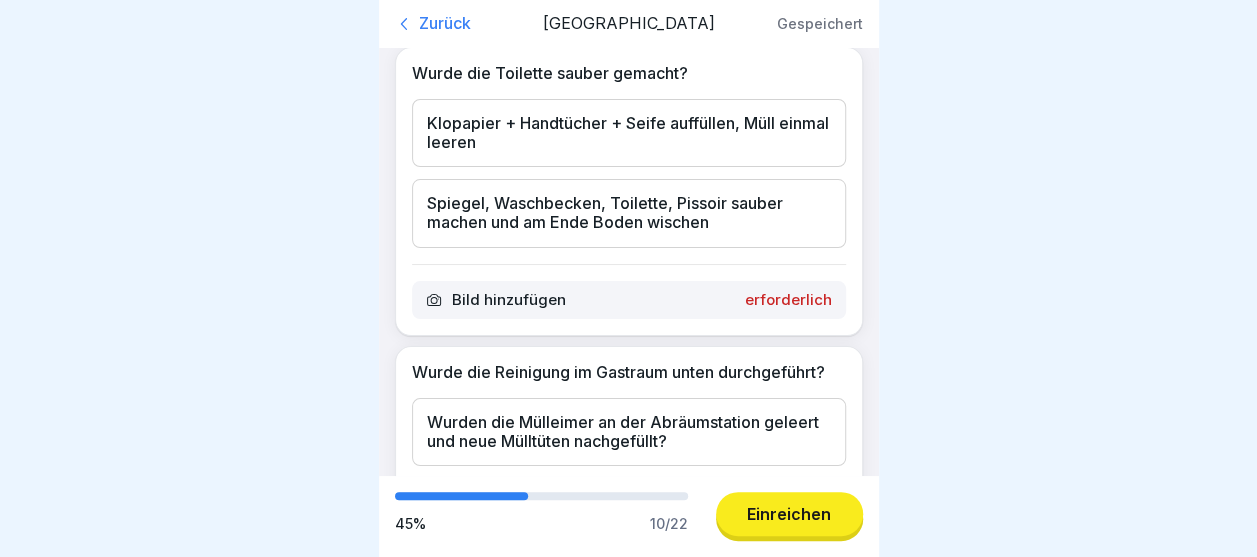 scroll, scrollTop: 1178, scrollLeft: 0, axis: vertical 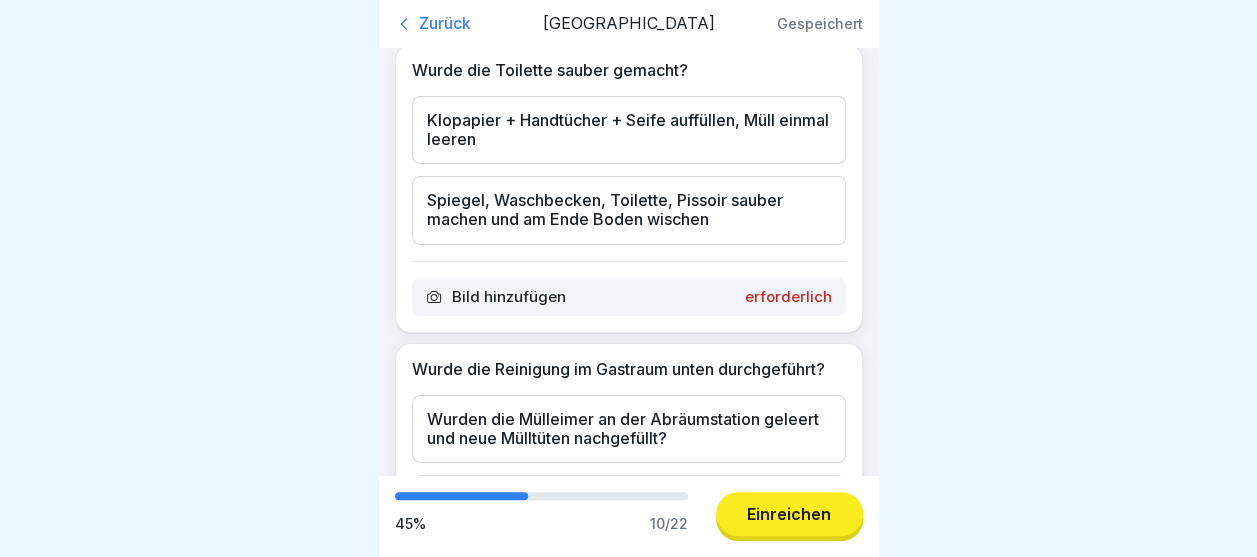 click on "Klopapier + Handtücher + Seife auffüllen, Müll einmal leeren" at bounding box center (629, 130) 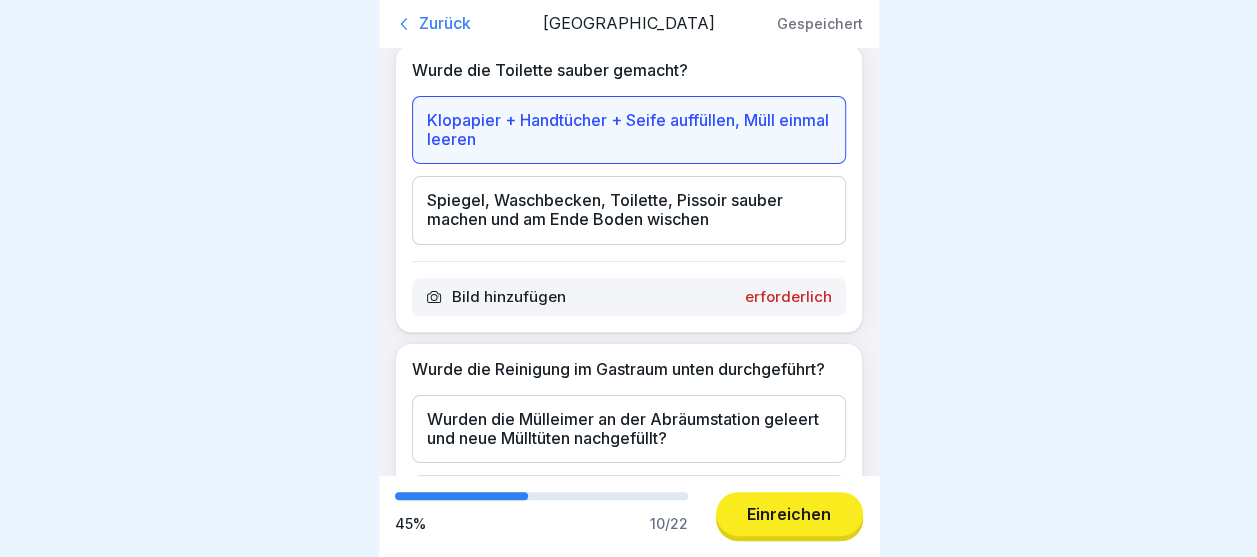 click on "Spiegel, Waschbecken, Toilette, Pissoir sauber machen und am Ende Boden wischen" at bounding box center (629, 210) 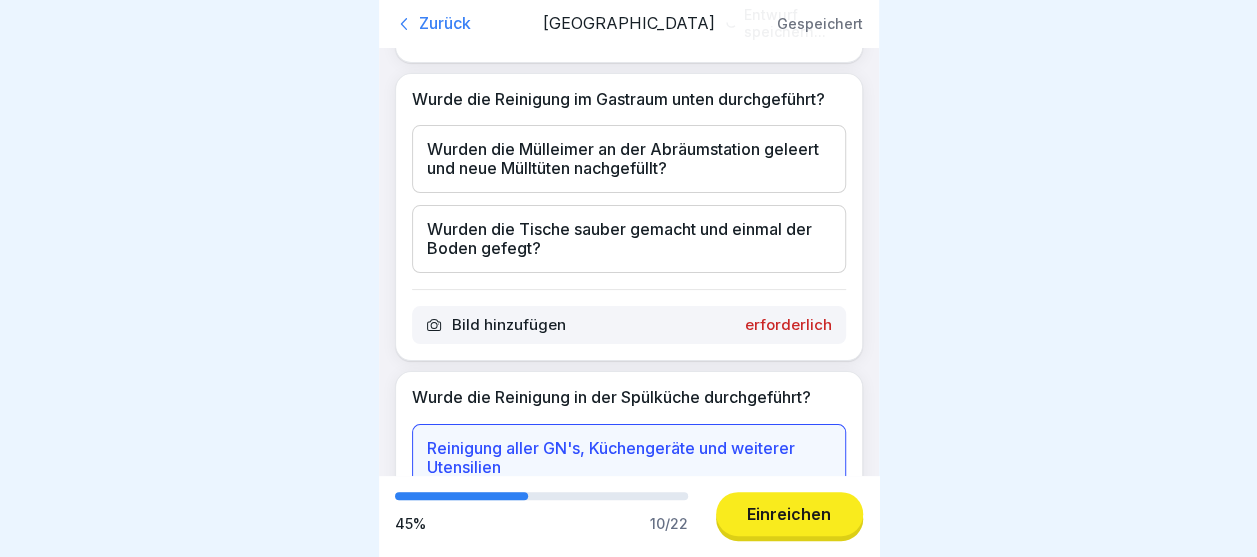 scroll, scrollTop: 1458, scrollLeft: 0, axis: vertical 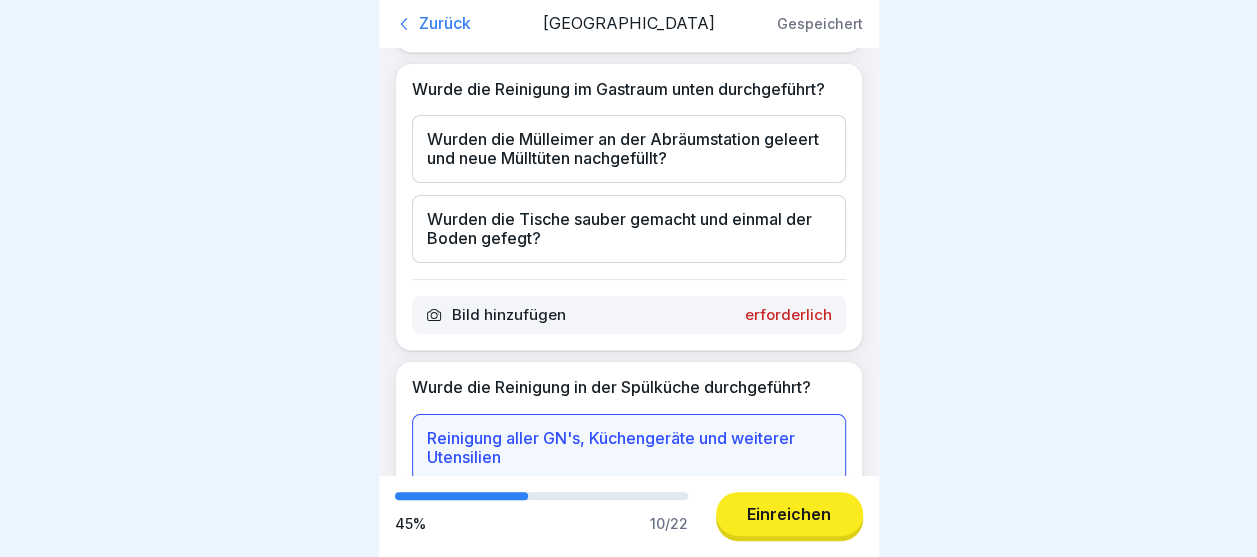 click on "Wurden die Mülleimer an der Abräumstation geleert und neue Mülltüten nachgefüllt?" at bounding box center [629, 149] 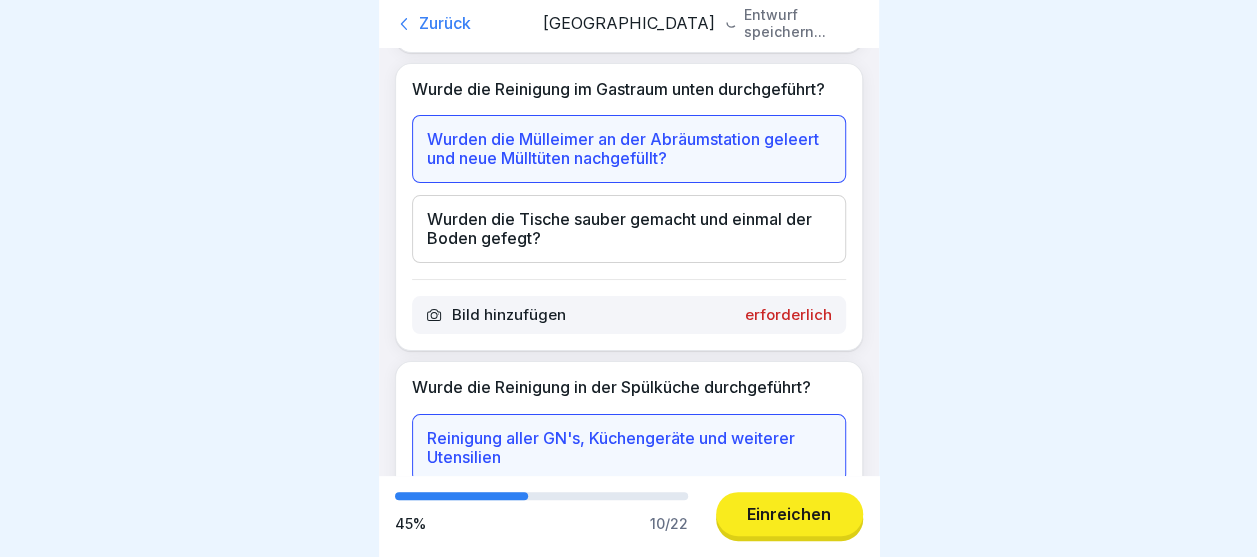 scroll, scrollTop: 1498, scrollLeft: 0, axis: vertical 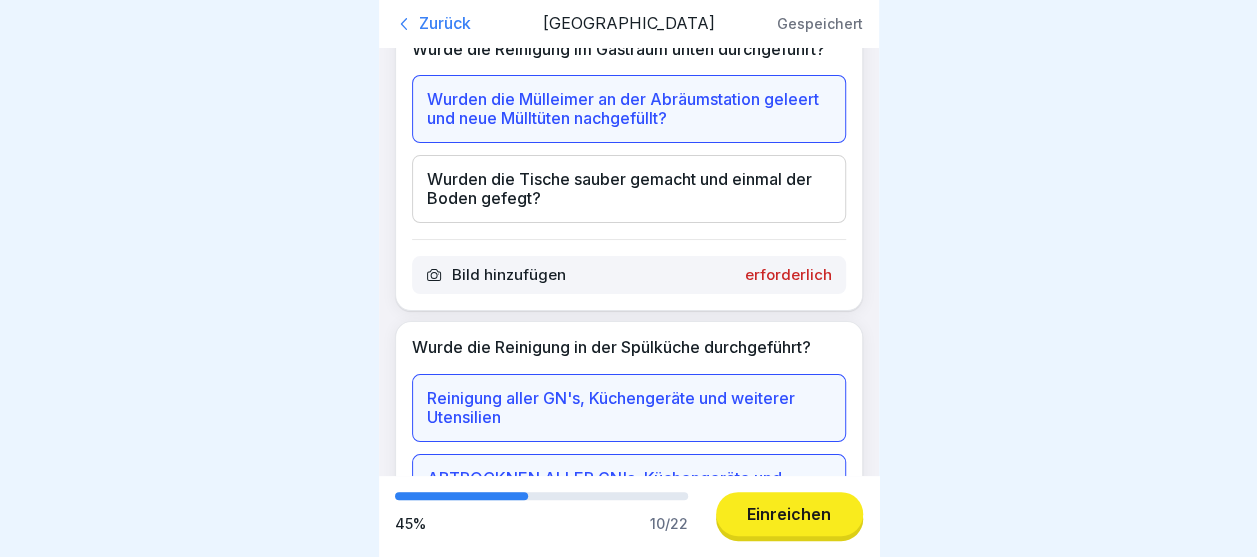 click on "Wurden die Tische sauber gemacht und einmal der Boden gefegt?" at bounding box center (629, 189) 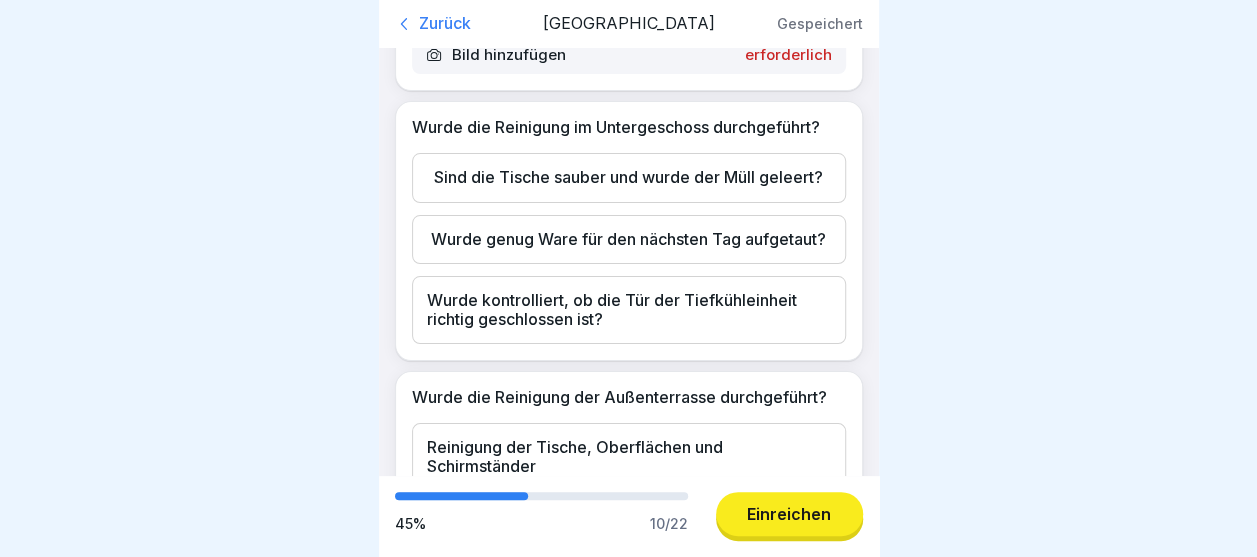 scroll, scrollTop: 2138, scrollLeft: 0, axis: vertical 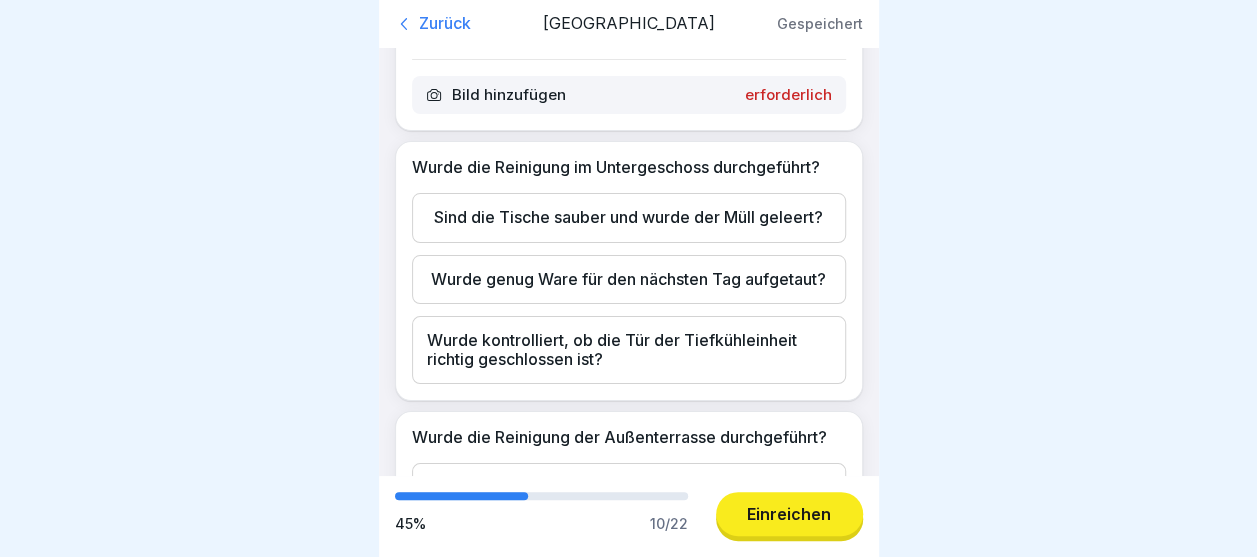 click on "Sind die Tische sauber und wurde der Müll geleert?" at bounding box center [629, 217] 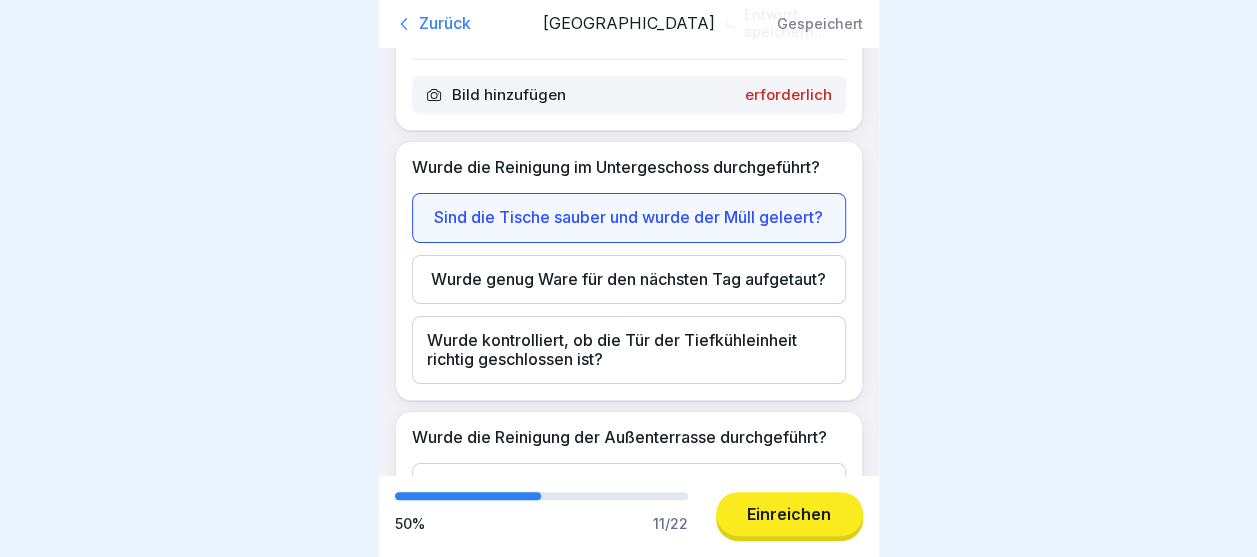 click on "Wurde genug Ware für den nächsten Tag aufgetaut?" at bounding box center [629, 279] 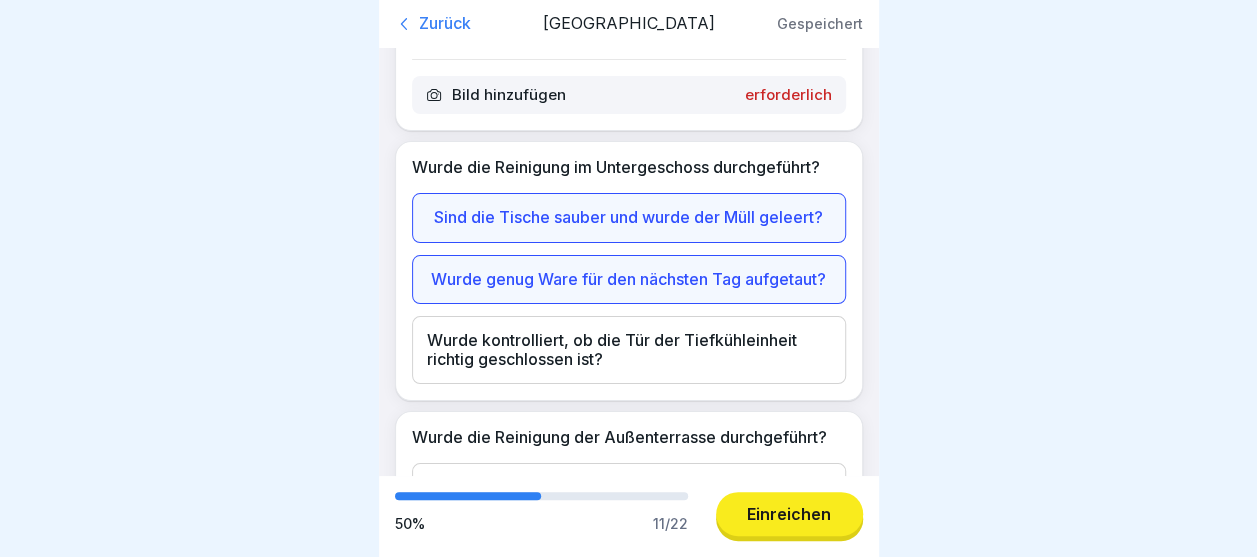 click on "Wurde kontrolliert, ob die Tür der Tiefkühleinheit richtig geschlossen ist?" at bounding box center (629, 350) 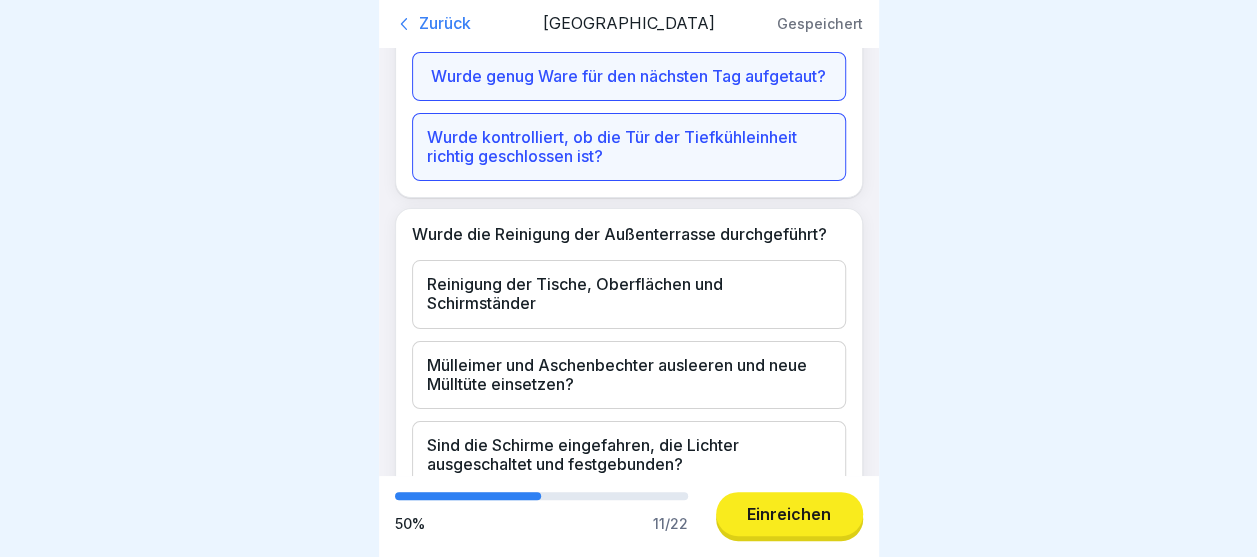 scroll, scrollTop: 2378, scrollLeft: 0, axis: vertical 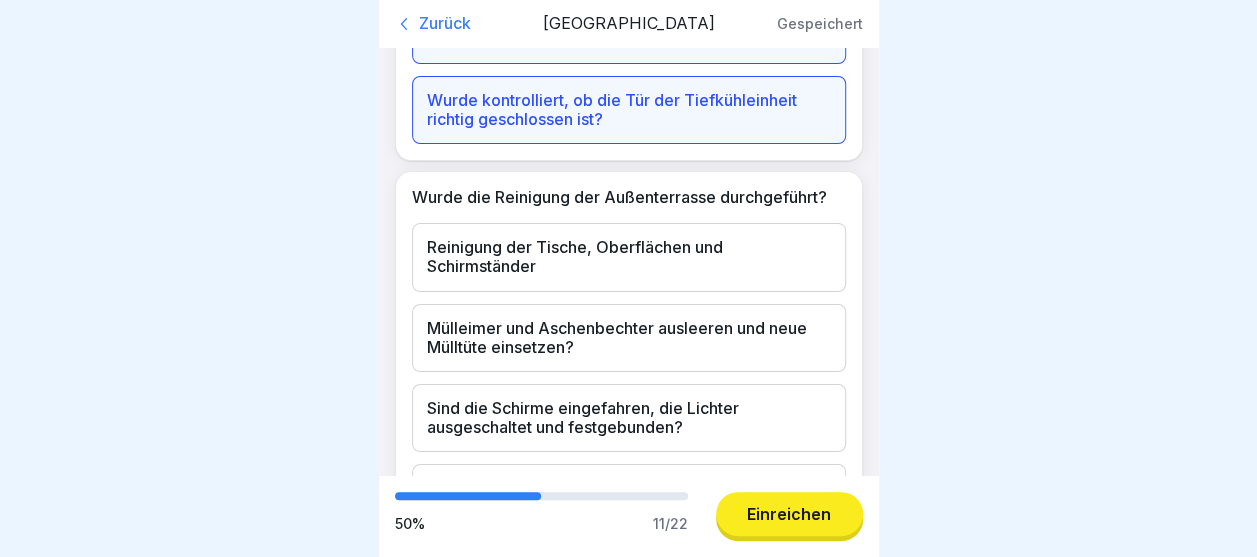 click on "Reinigung der Tische, Oberflächen und Schirmständer" at bounding box center [629, 257] 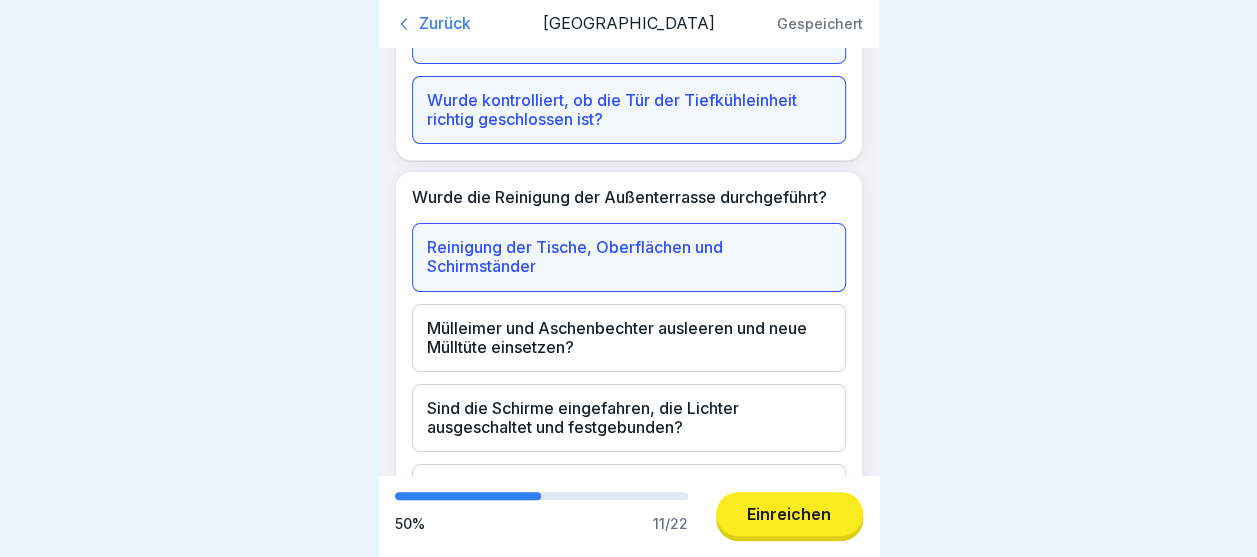 click on "Mülleimer und Aschenbechter ausleeren und neue Mülltüte einsetzen?" at bounding box center (629, 338) 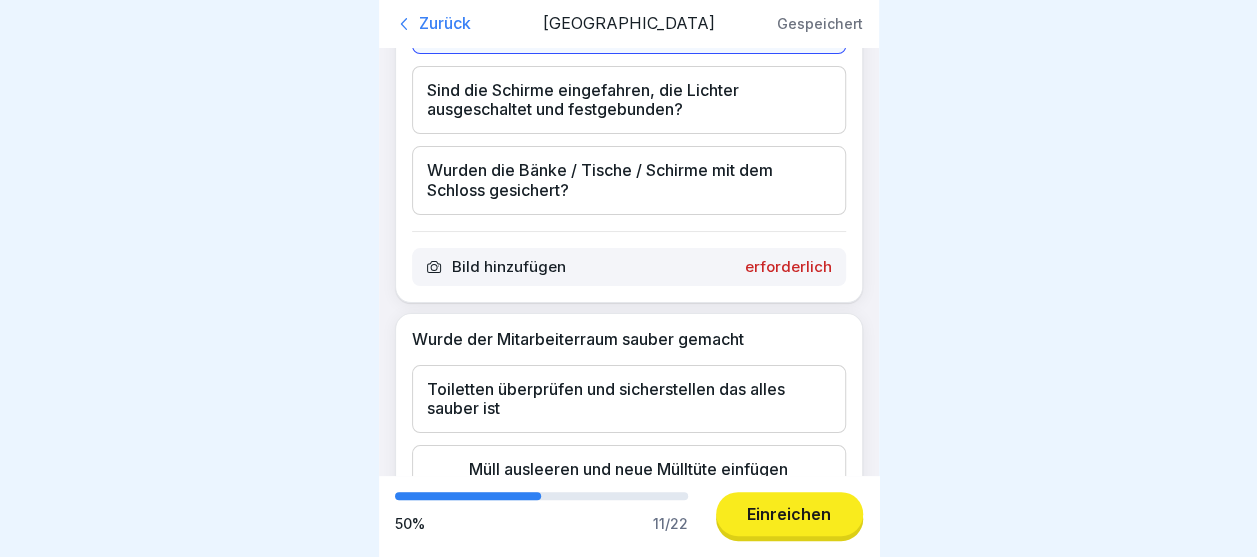 scroll, scrollTop: 2698, scrollLeft: 0, axis: vertical 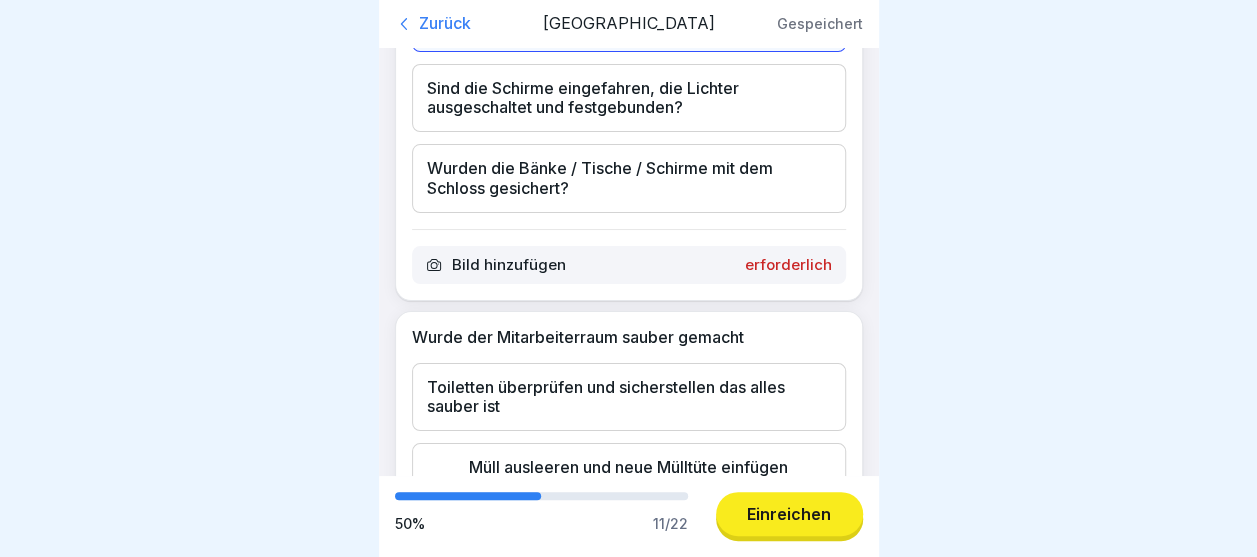 click on "Sind die Schirme eingefahren, die Lichter ausgeschaltet und festgebunden?" at bounding box center [629, 98] 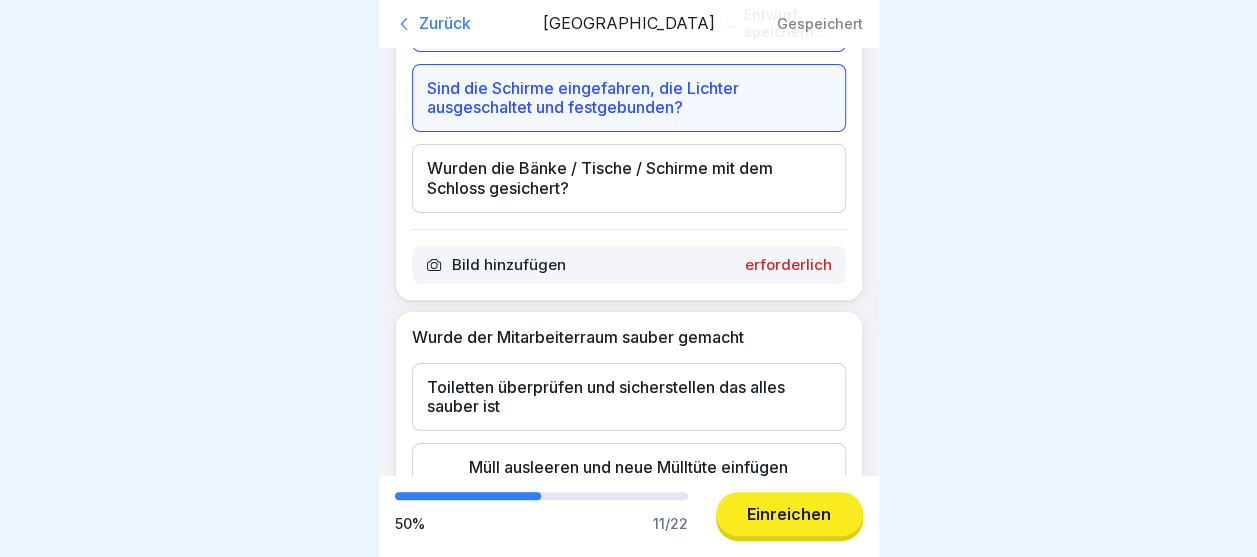 click on "Wurden die Bänke / Tische  / Schirme mit dem Schloss gesichert?" at bounding box center [629, 178] 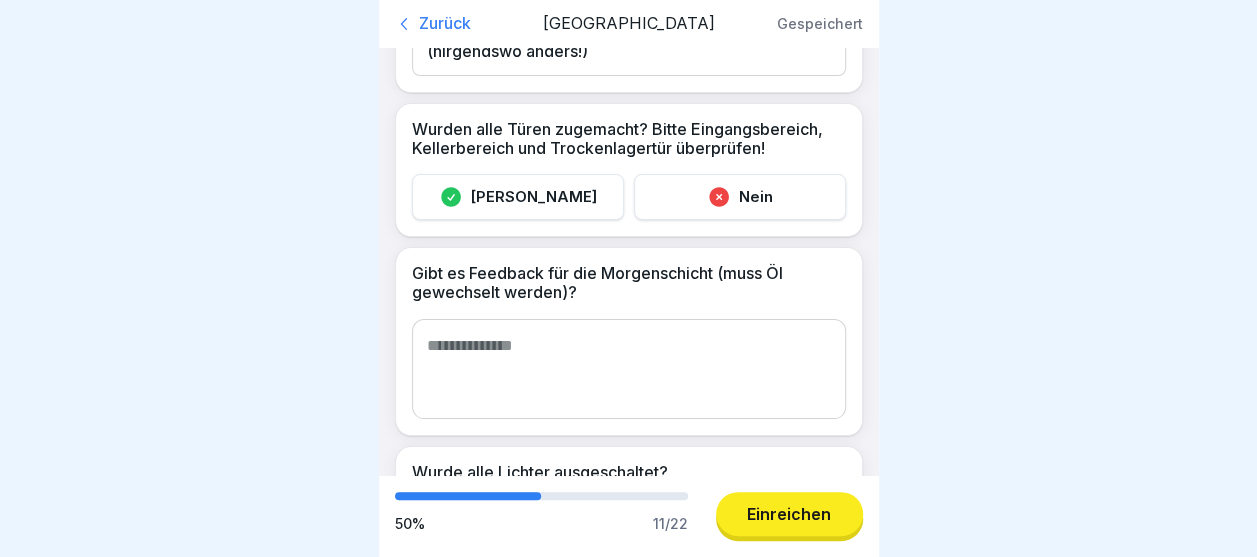 scroll, scrollTop: 3298, scrollLeft: 0, axis: vertical 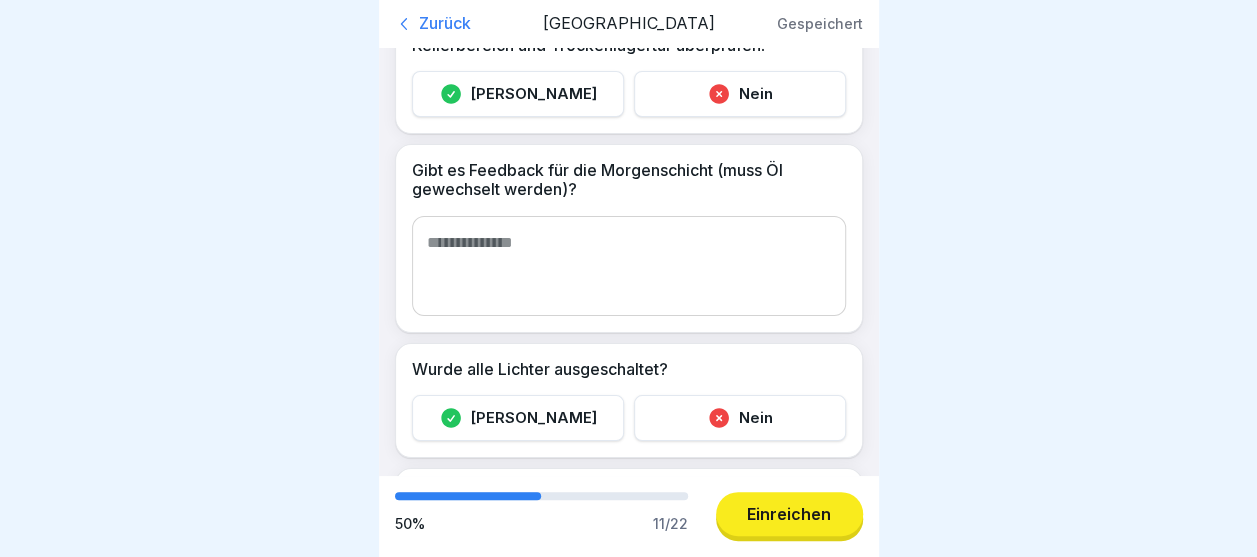 click on "[PERSON_NAME]" at bounding box center (518, 94) 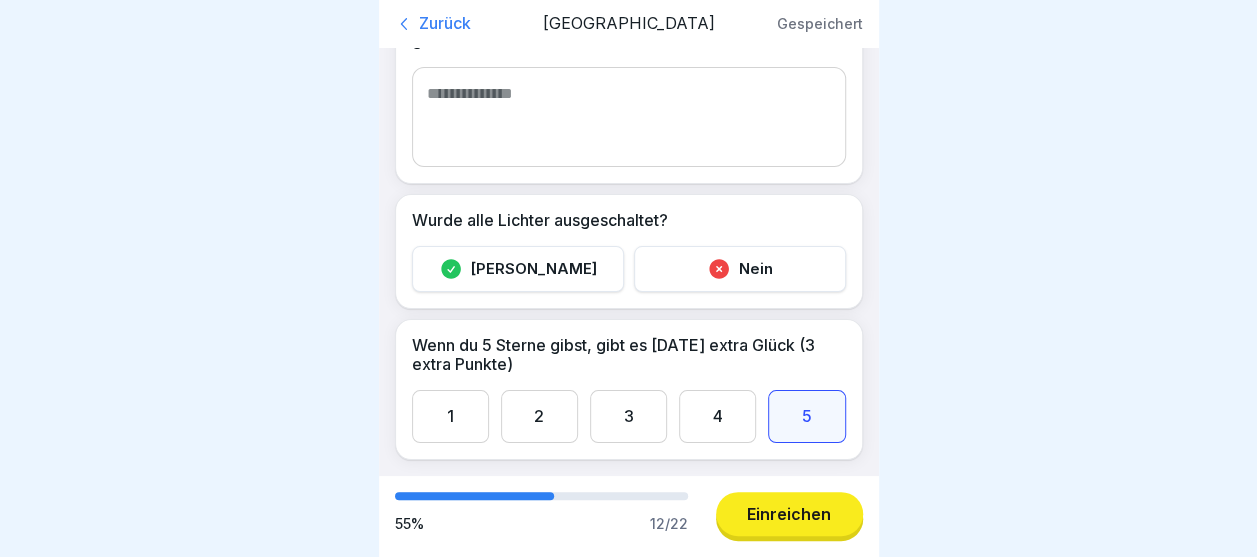 scroll, scrollTop: 3512, scrollLeft: 0, axis: vertical 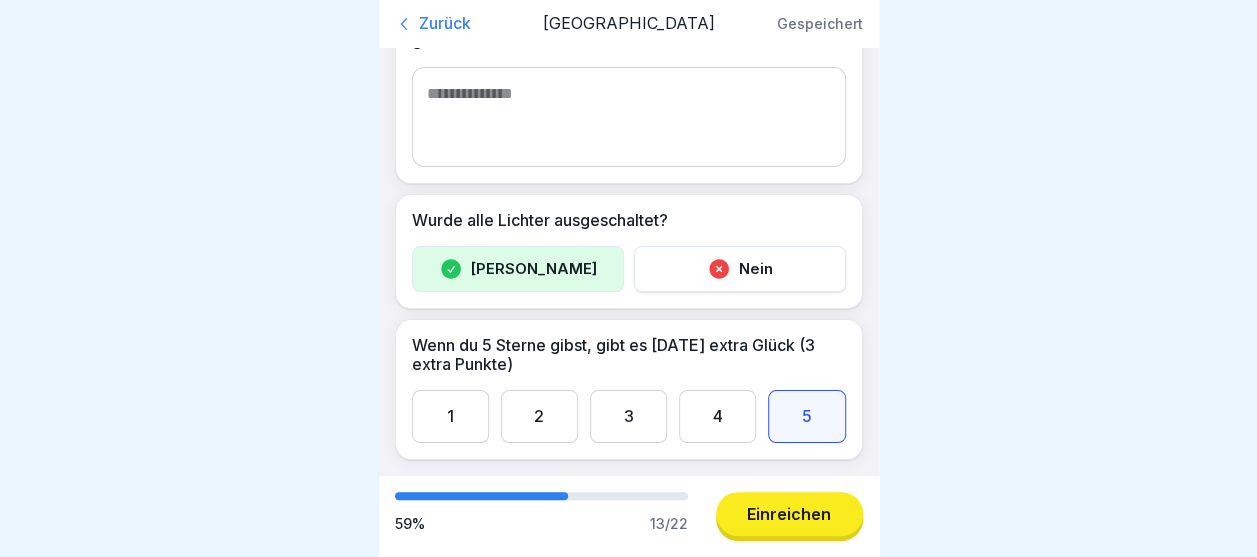 click on "Einreichen" at bounding box center (789, 514) 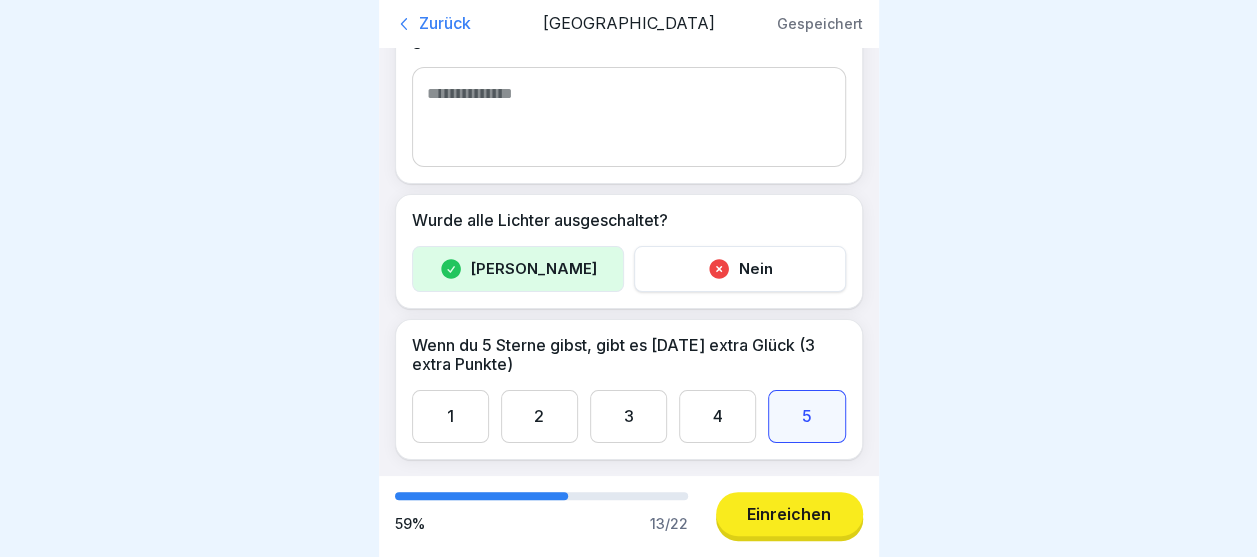 click on "Einreichen" at bounding box center [789, 514] 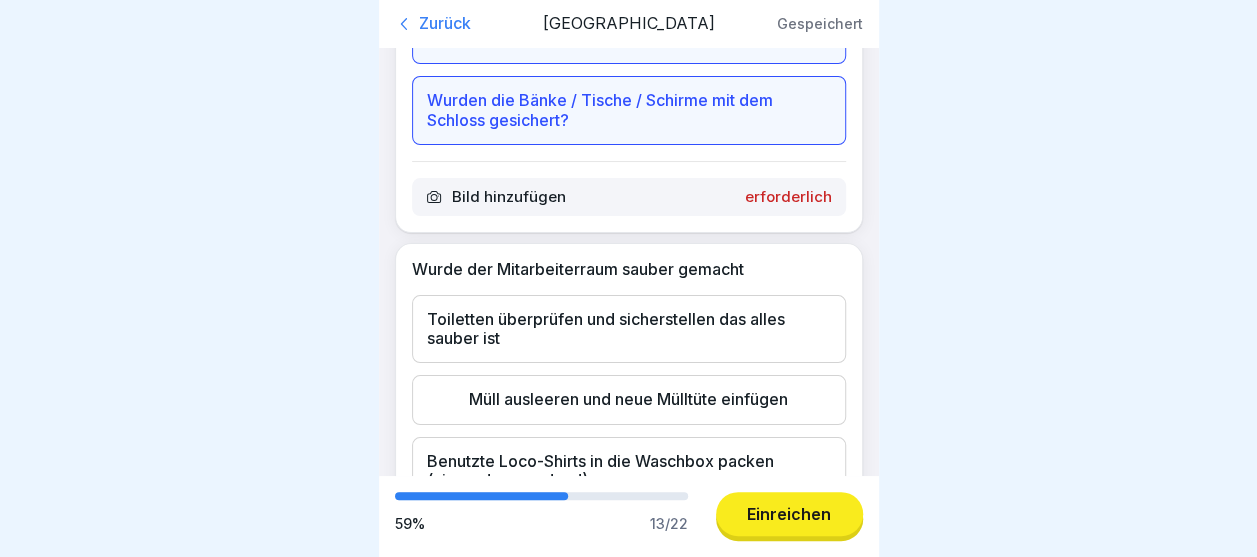 scroll, scrollTop: 2752, scrollLeft: 0, axis: vertical 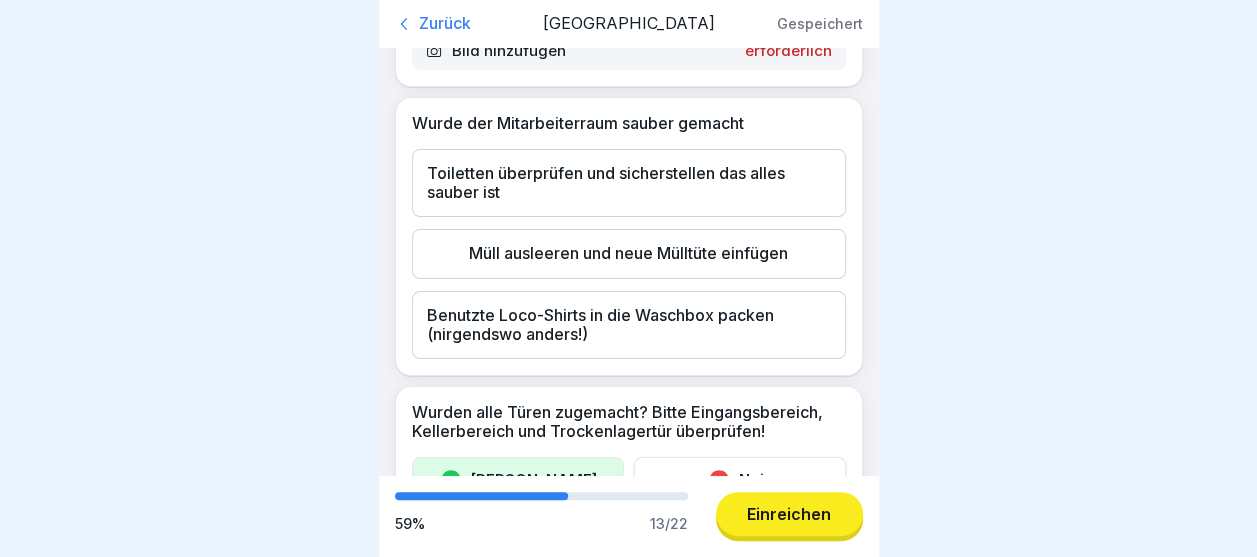 click on "Toiletten überprüfen und sicherstellen das alles sauber ist" at bounding box center [629, 183] 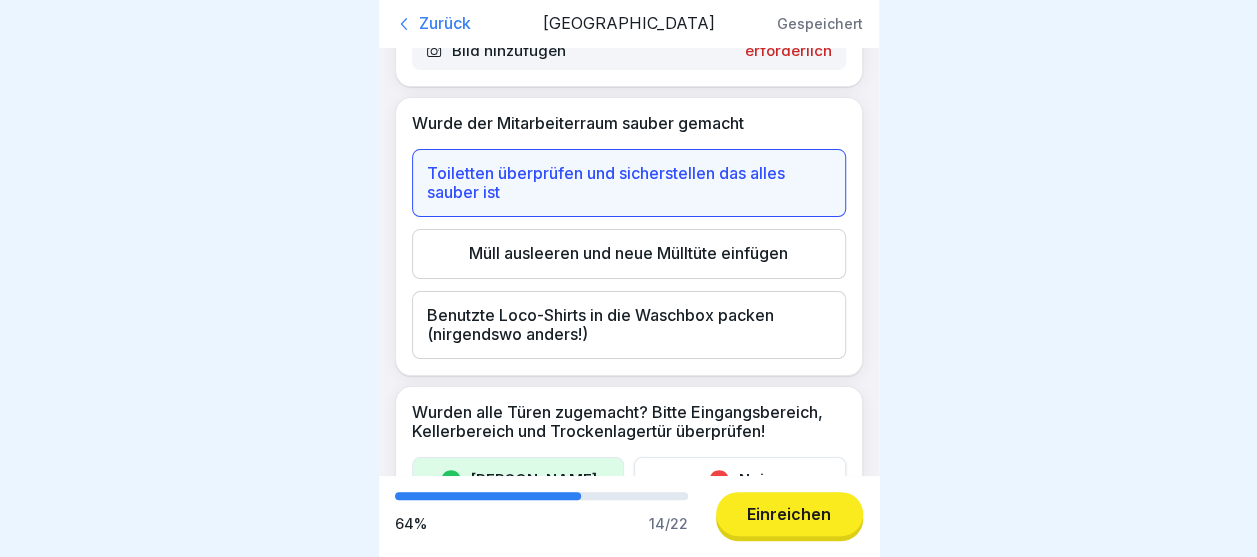 click on "Müll ausleeren und neue Mülltüte einfügen" at bounding box center (629, 253) 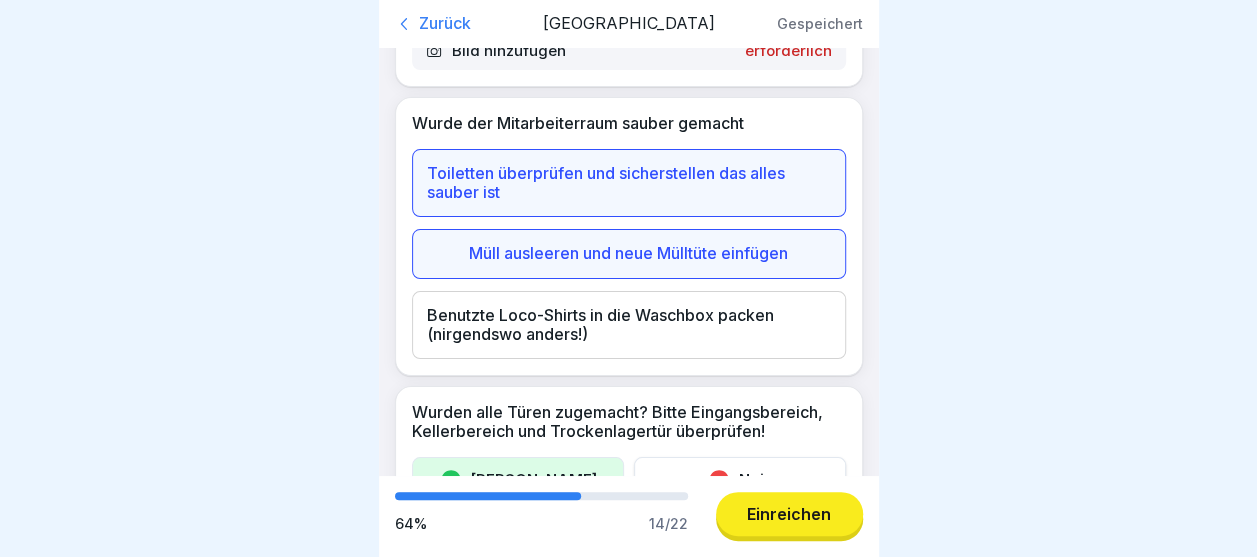 click on "Benutzte Loco-Shirts in die Waschbox packen (nirgendswo anders!)" at bounding box center [629, 325] 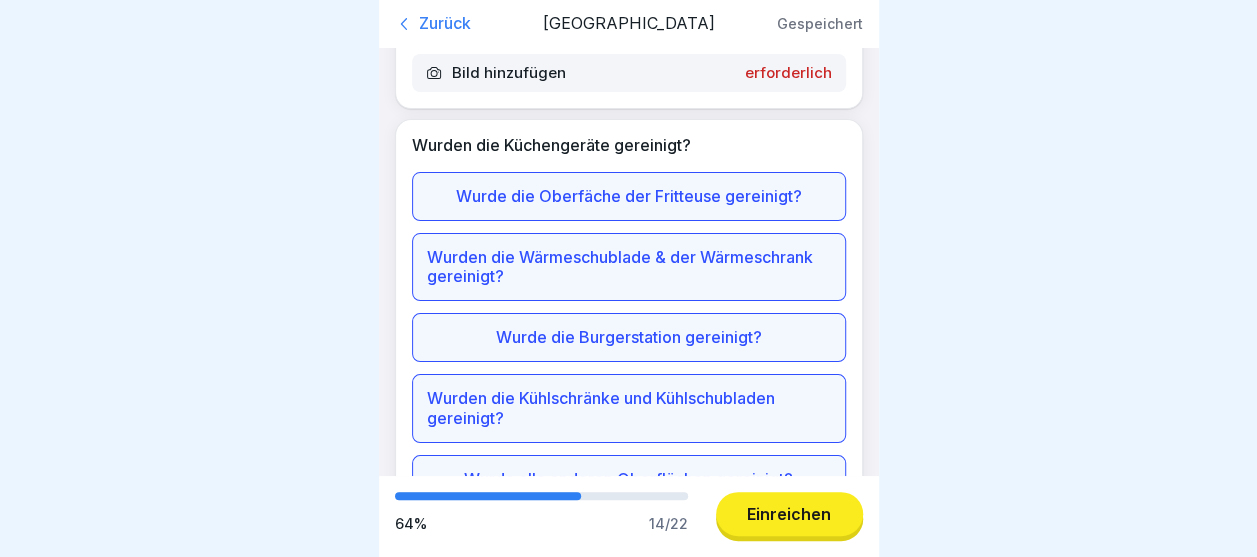 scroll, scrollTop: 27, scrollLeft: 0, axis: vertical 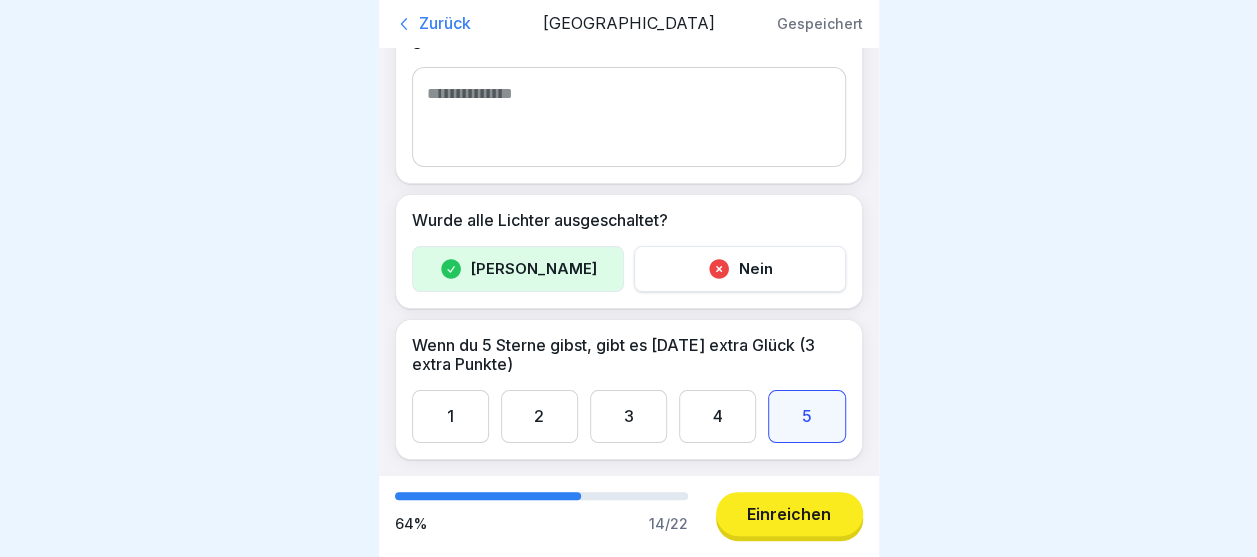 click on "Einreichen" at bounding box center [789, 514] 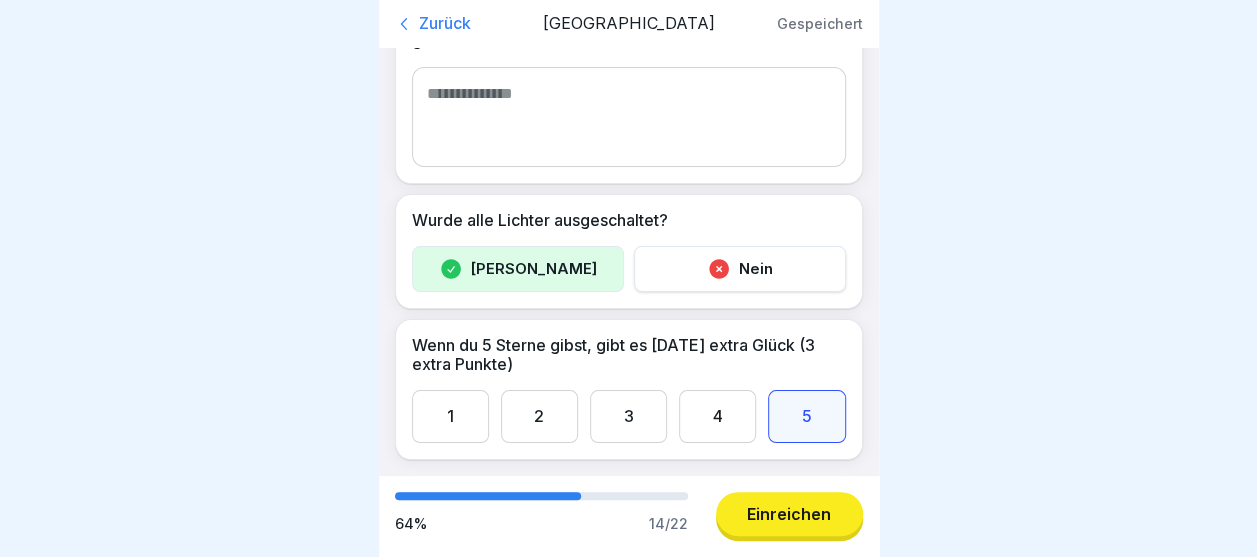 scroll, scrollTop: 0, scrollLeft: 0, axis: both 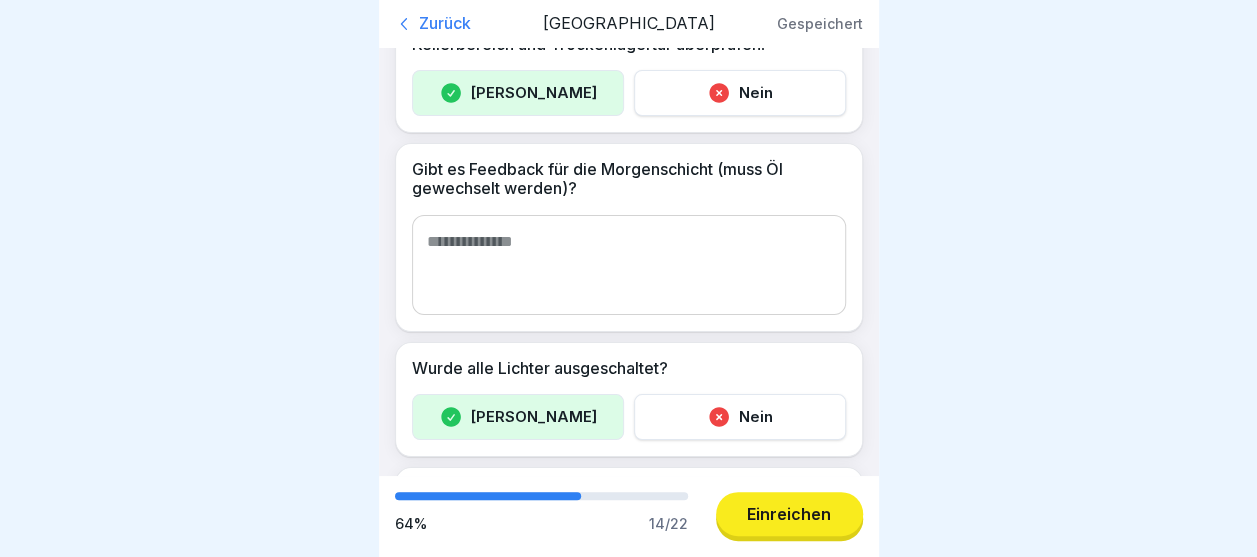 click at bounding box center [629, 265] 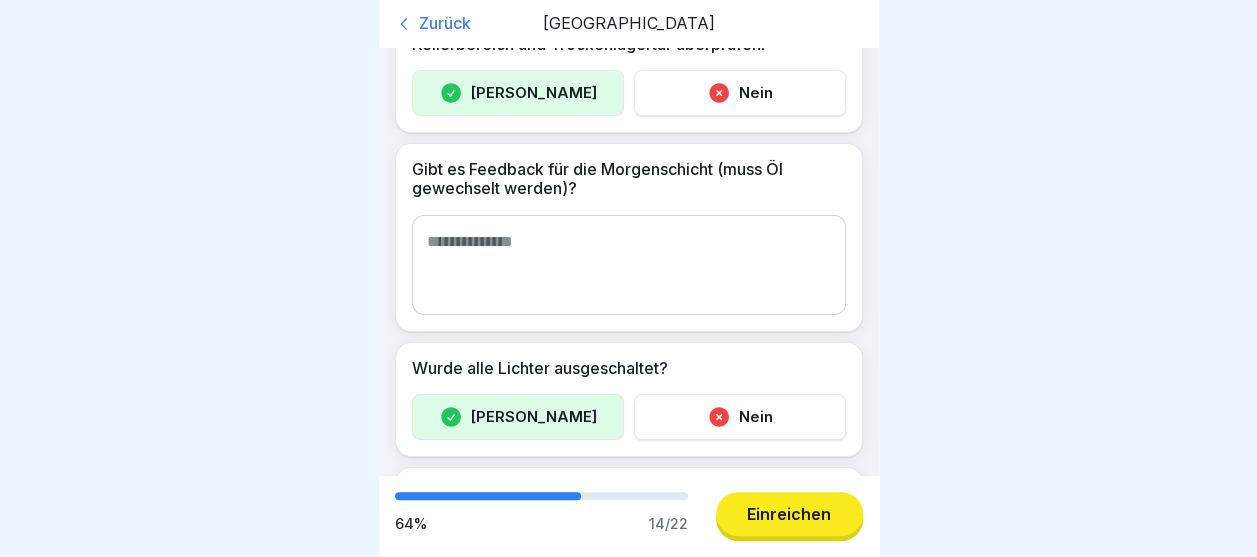 type on "*" 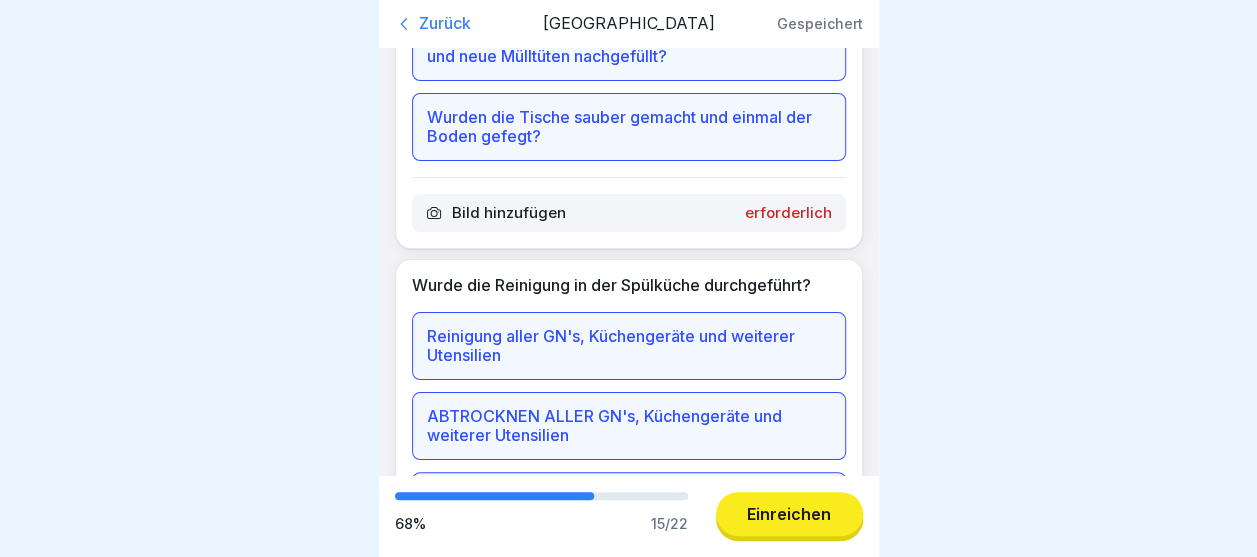 scroll, scrollTop: 1453, scrollLeft: 0, axis: vertical 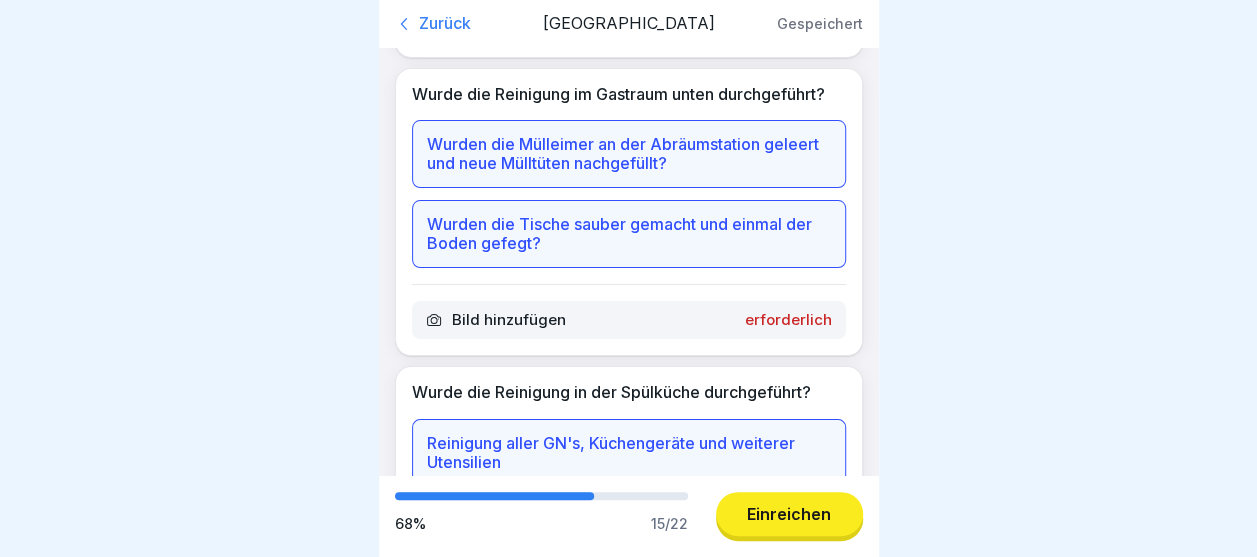 type on "**********" 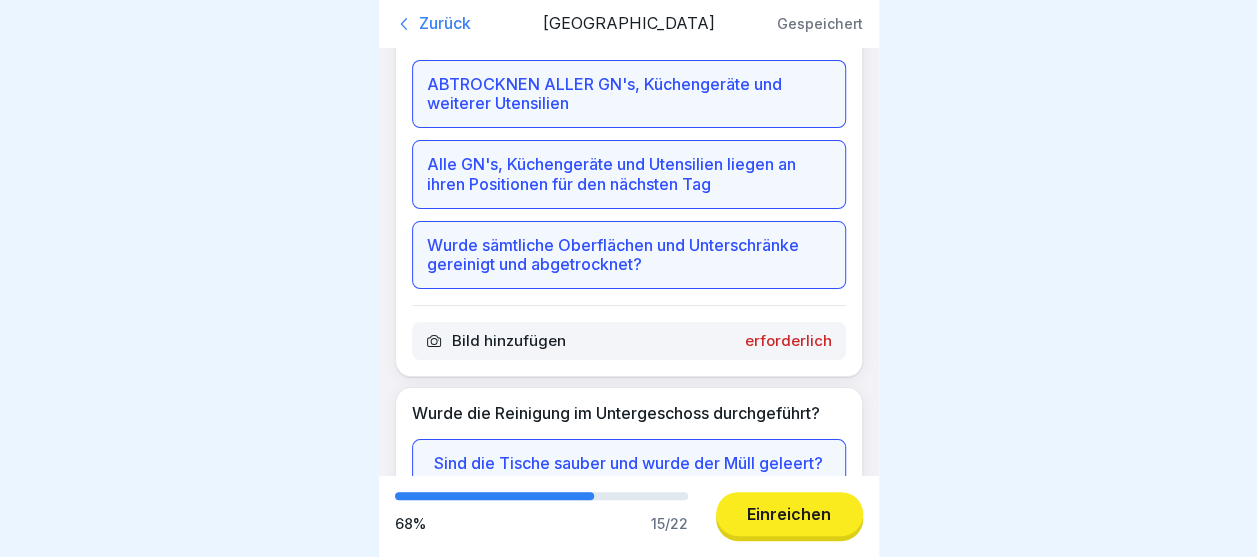 scroll, scrollTop: 1893, scrollLeft: 0, axis: vertical 